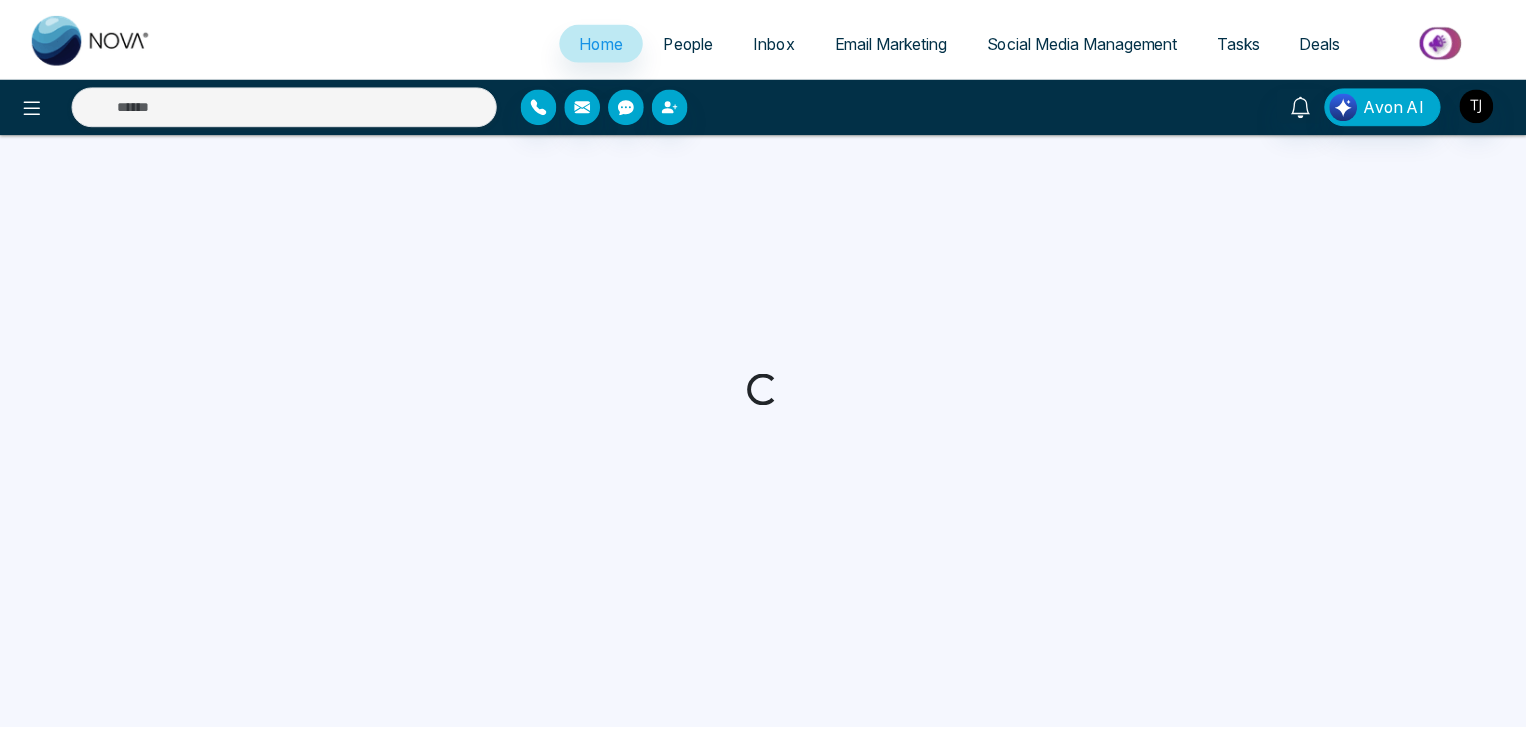 scroll, scrollTop: 0, scrollLeft: 0, axis: both 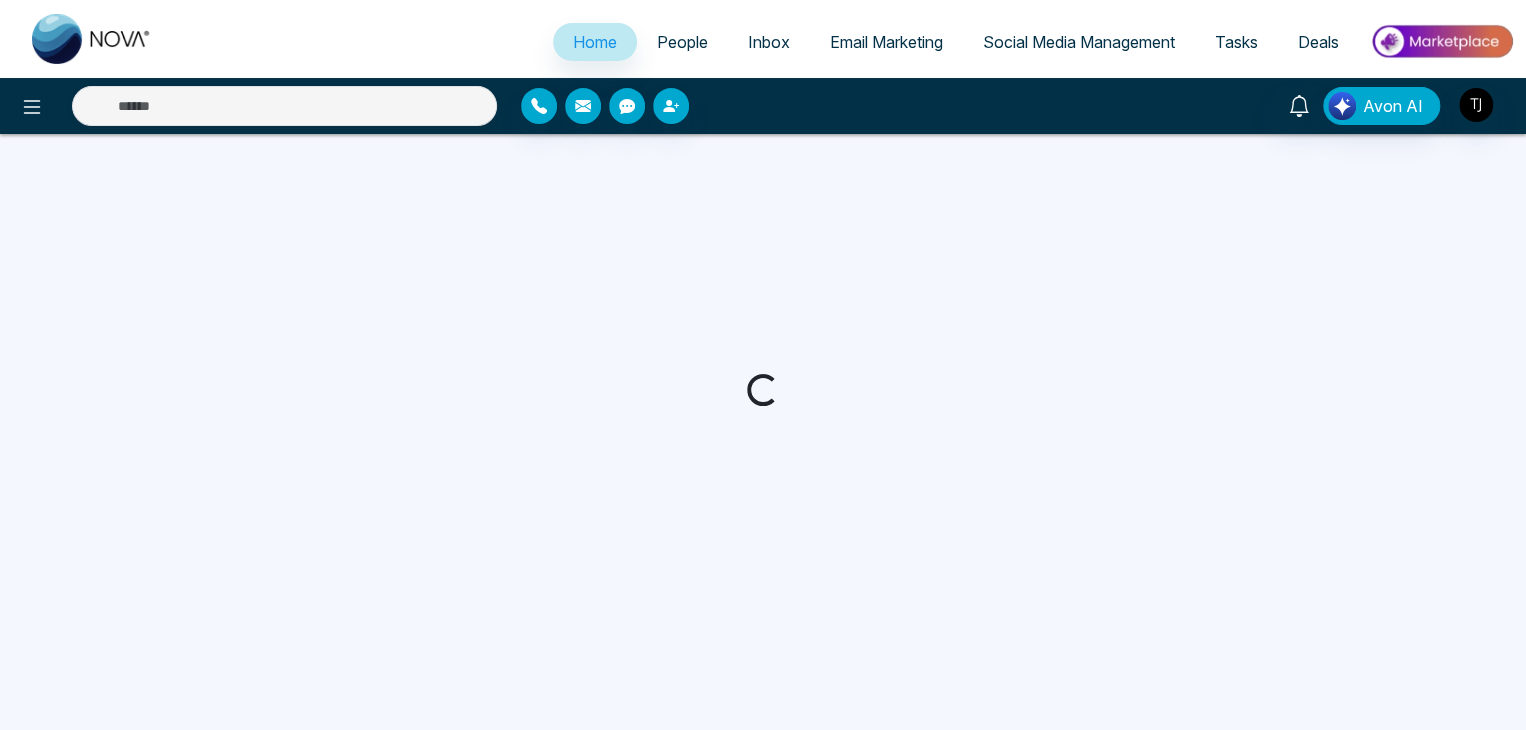 select on "*" 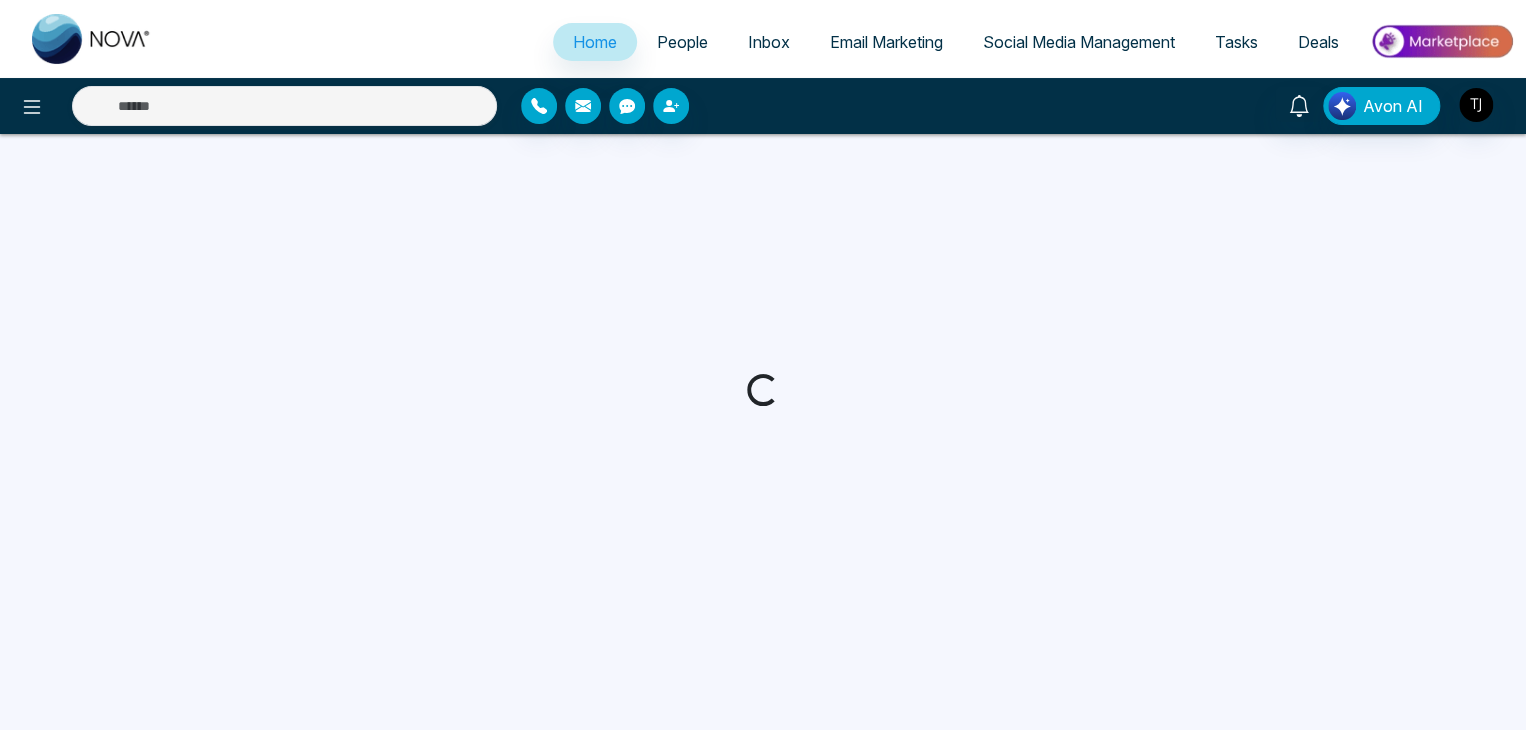 select on "*" 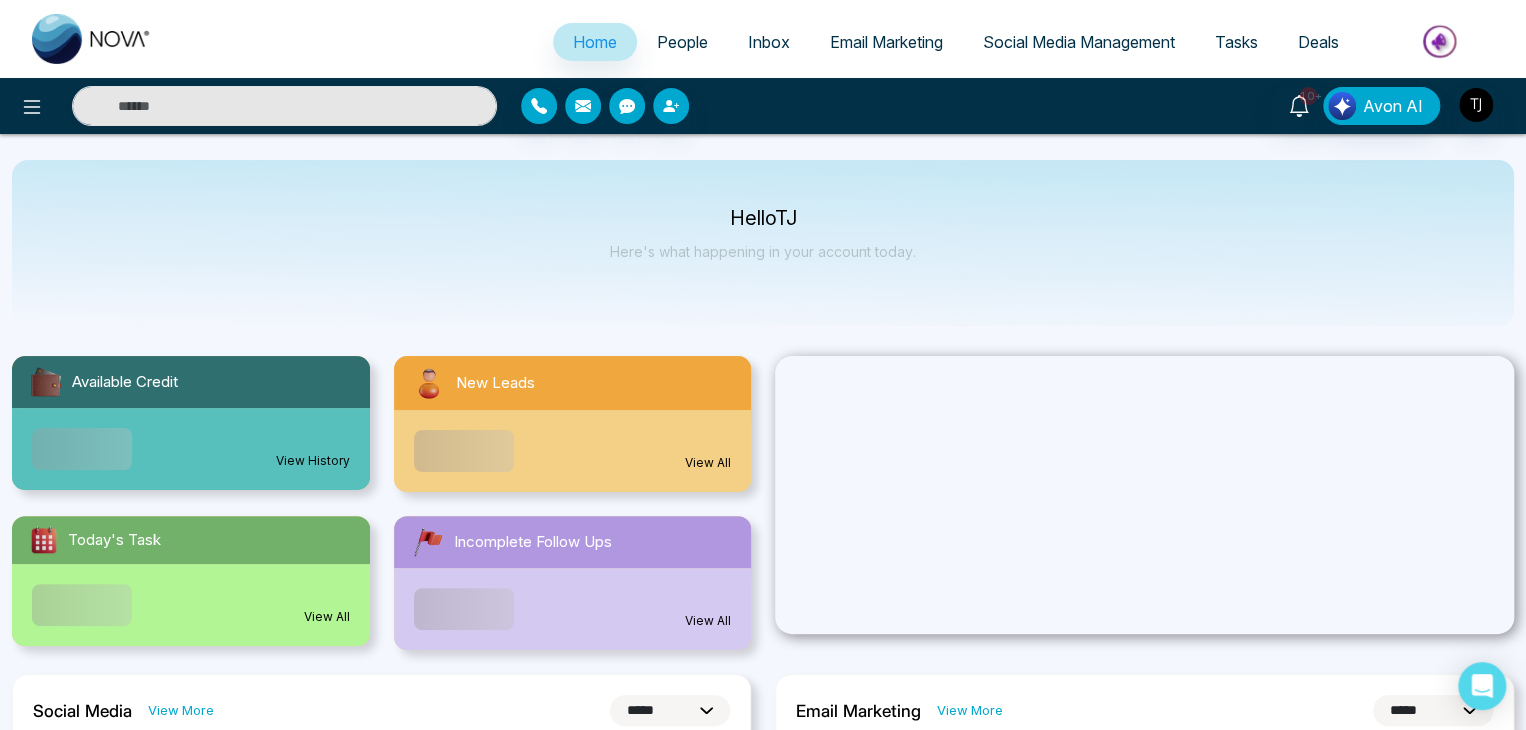 click at bounding box center [1144, 495] 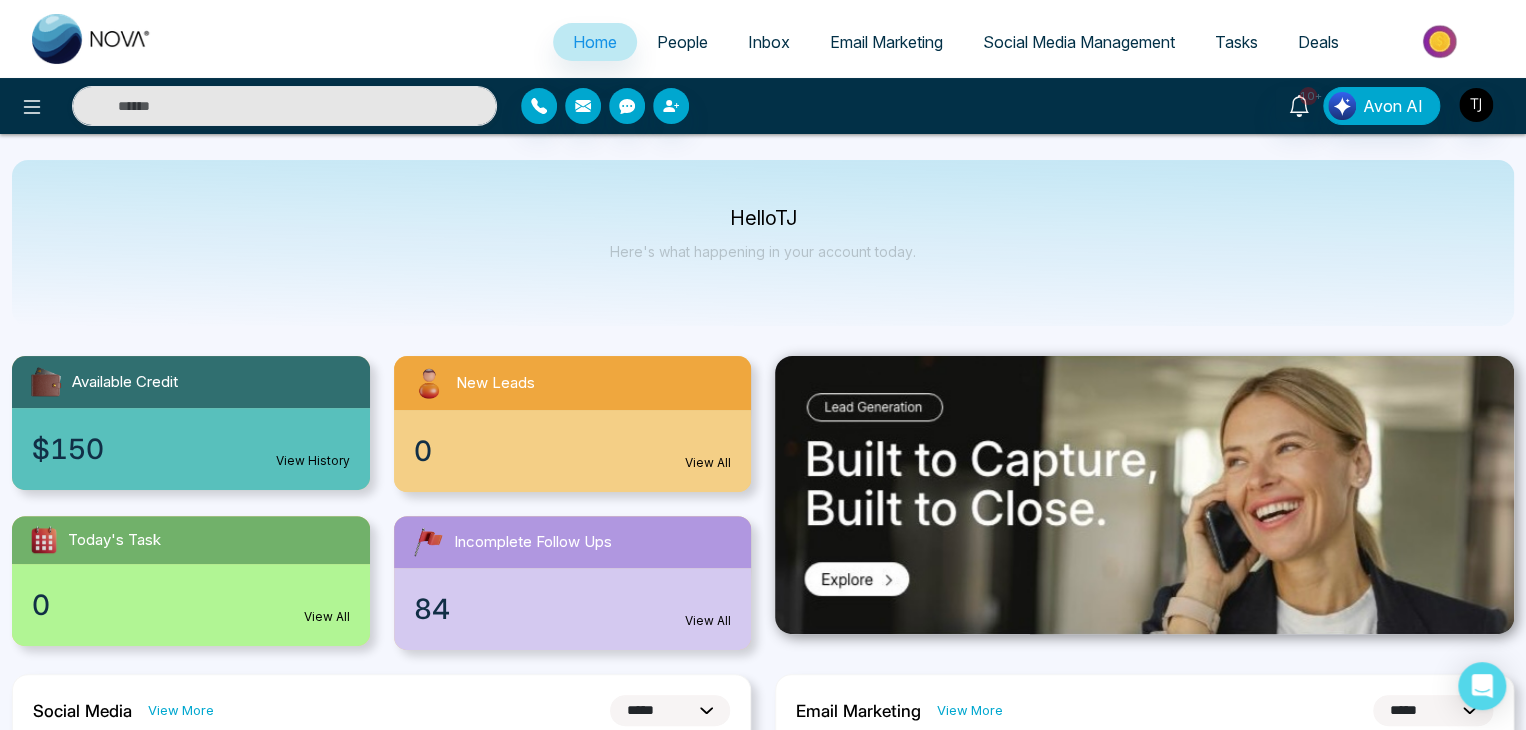click on "People" at bounding box center (682, 42) 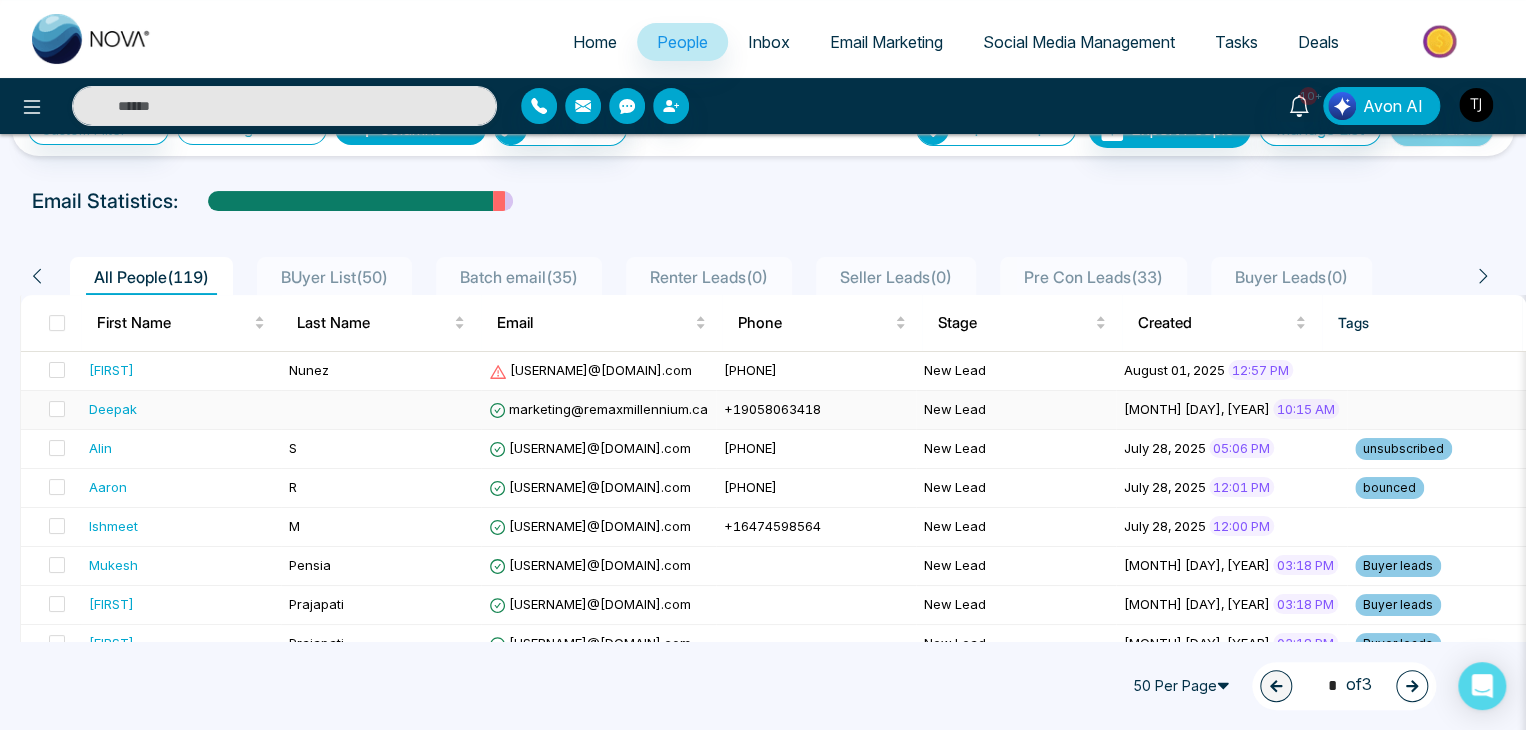scroll, scrollTop: 56, scrollLeft: 0, axis: vertical 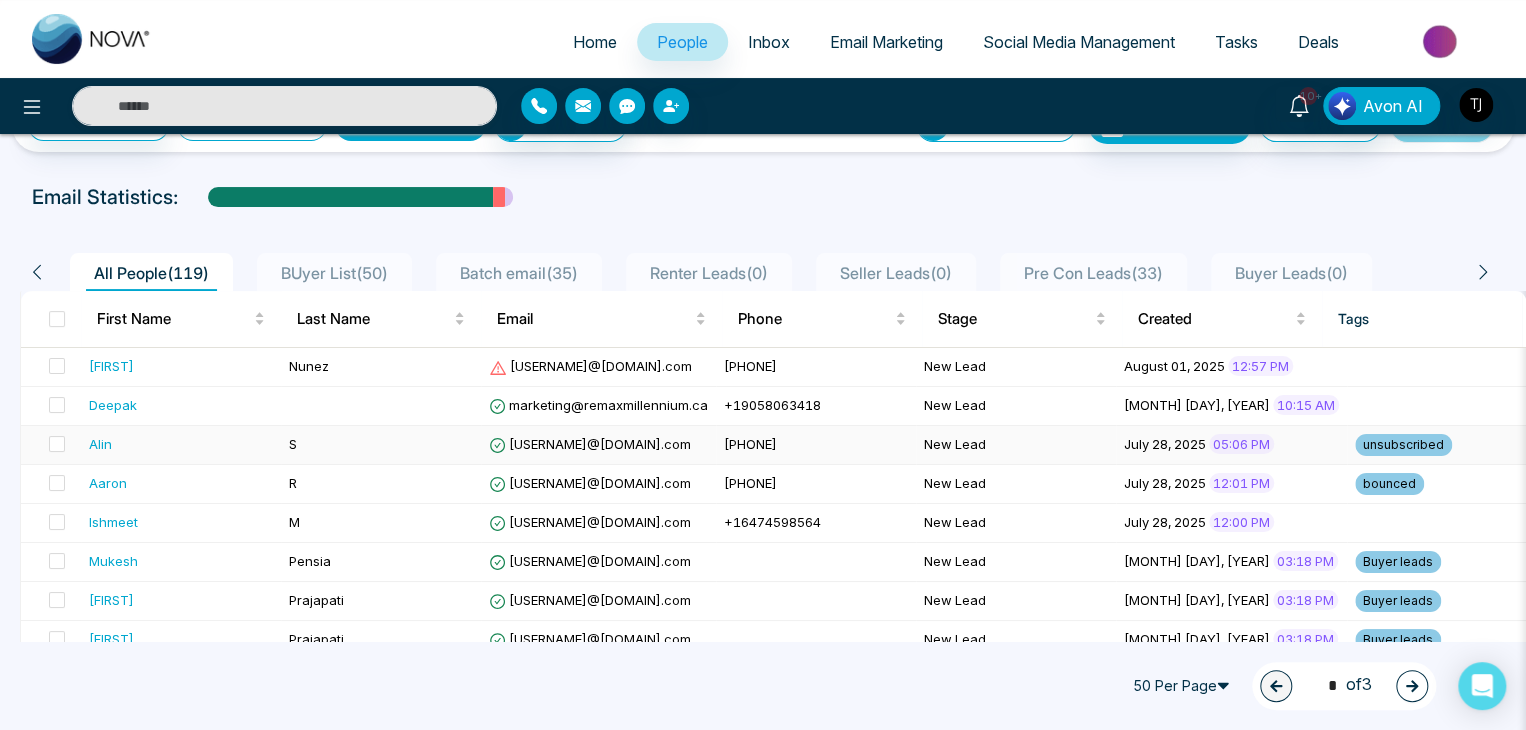 click on "[USERNAME]@[DOMAIN].com" at bounding box center [598, 445] 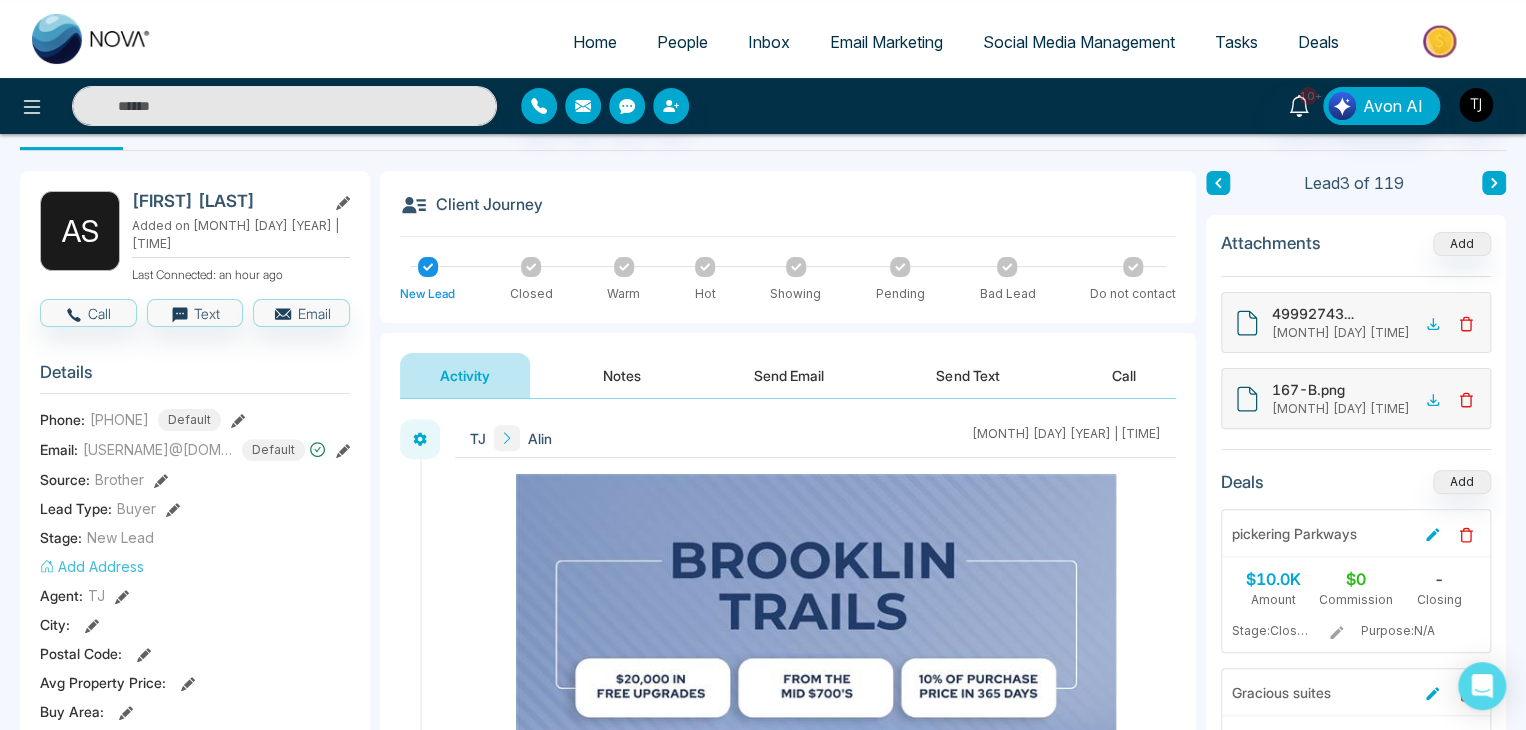 scroll, scrollTop: 60, scrollLeft: 0, axis: vertical 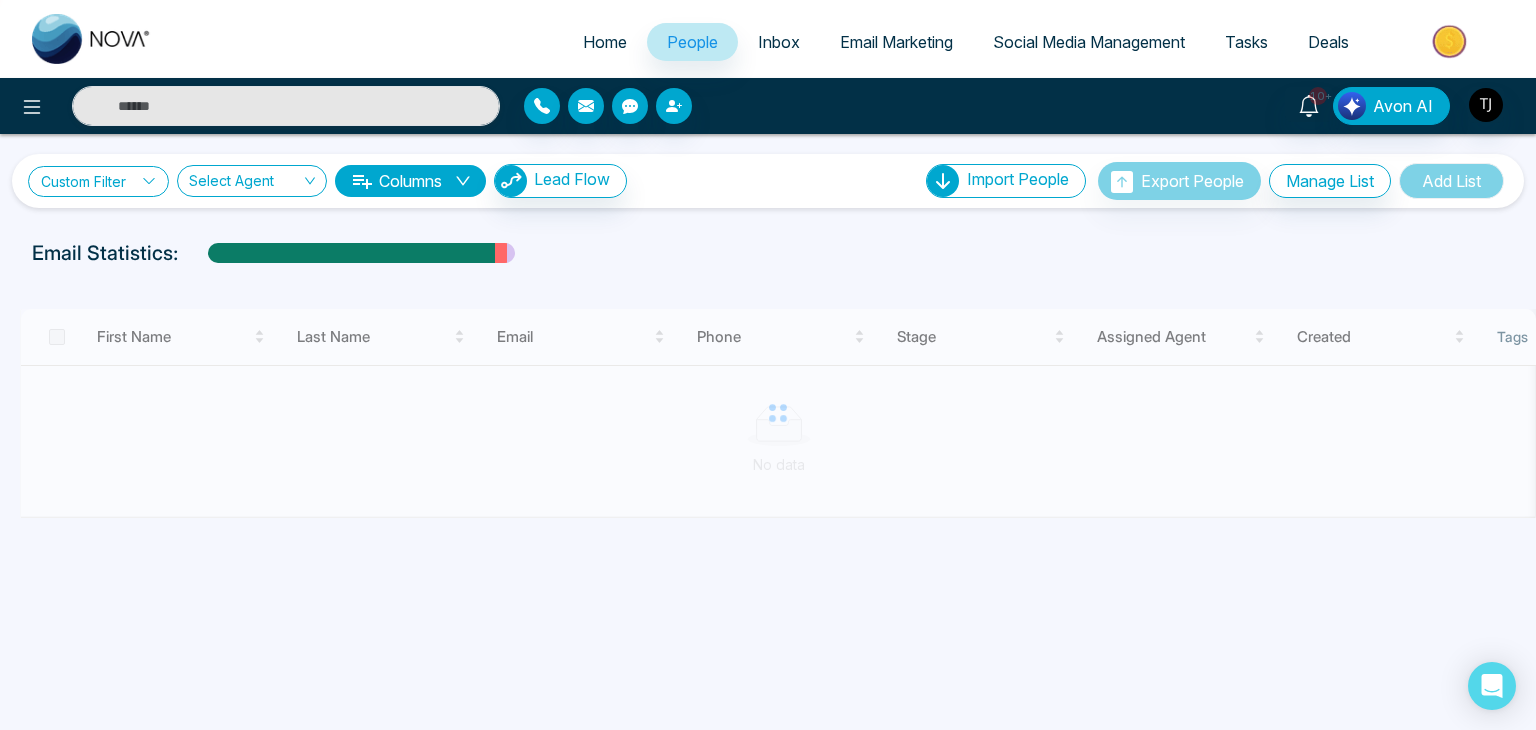click on "Custom Filter" at bounding box center (98, 181) 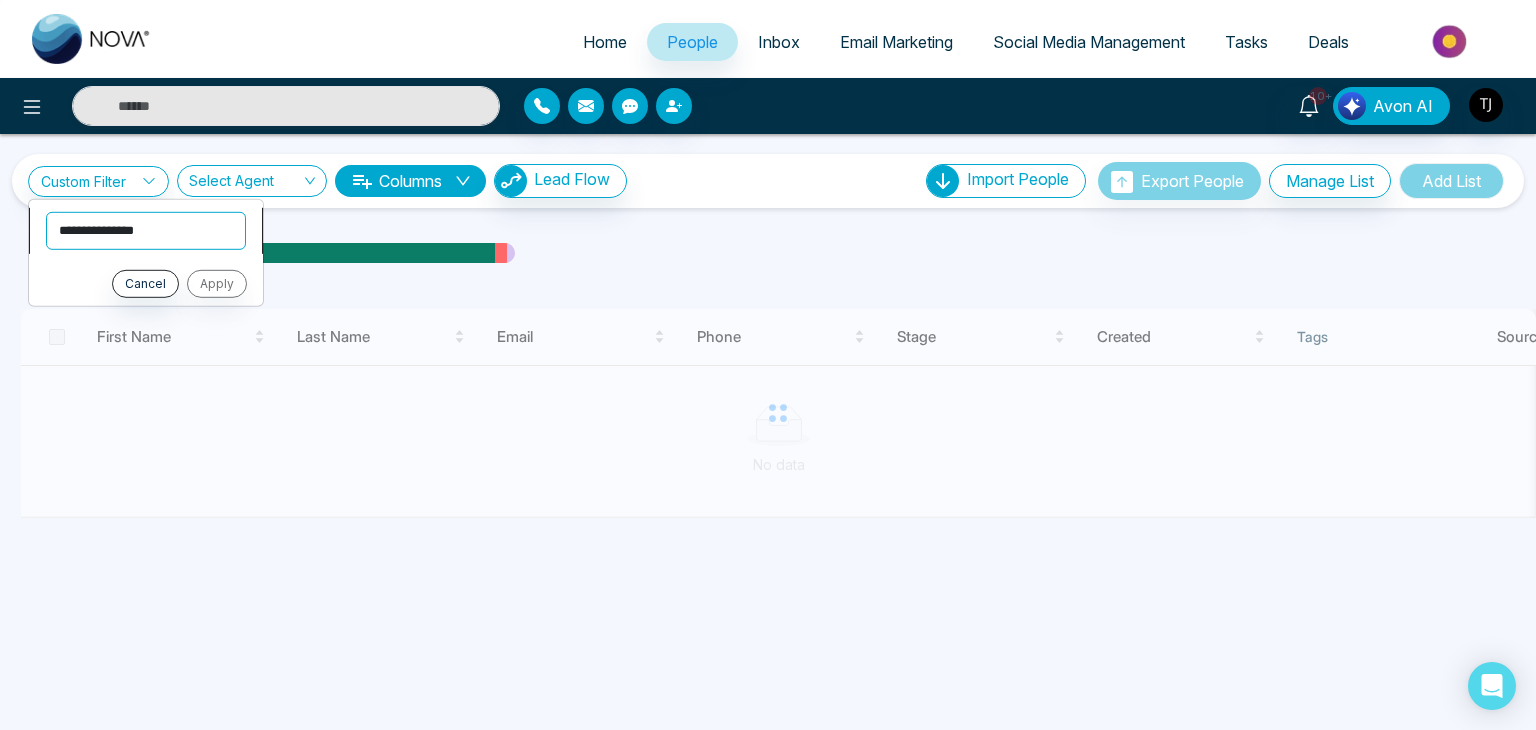 click on "**********" at bounding box center (146, 230) 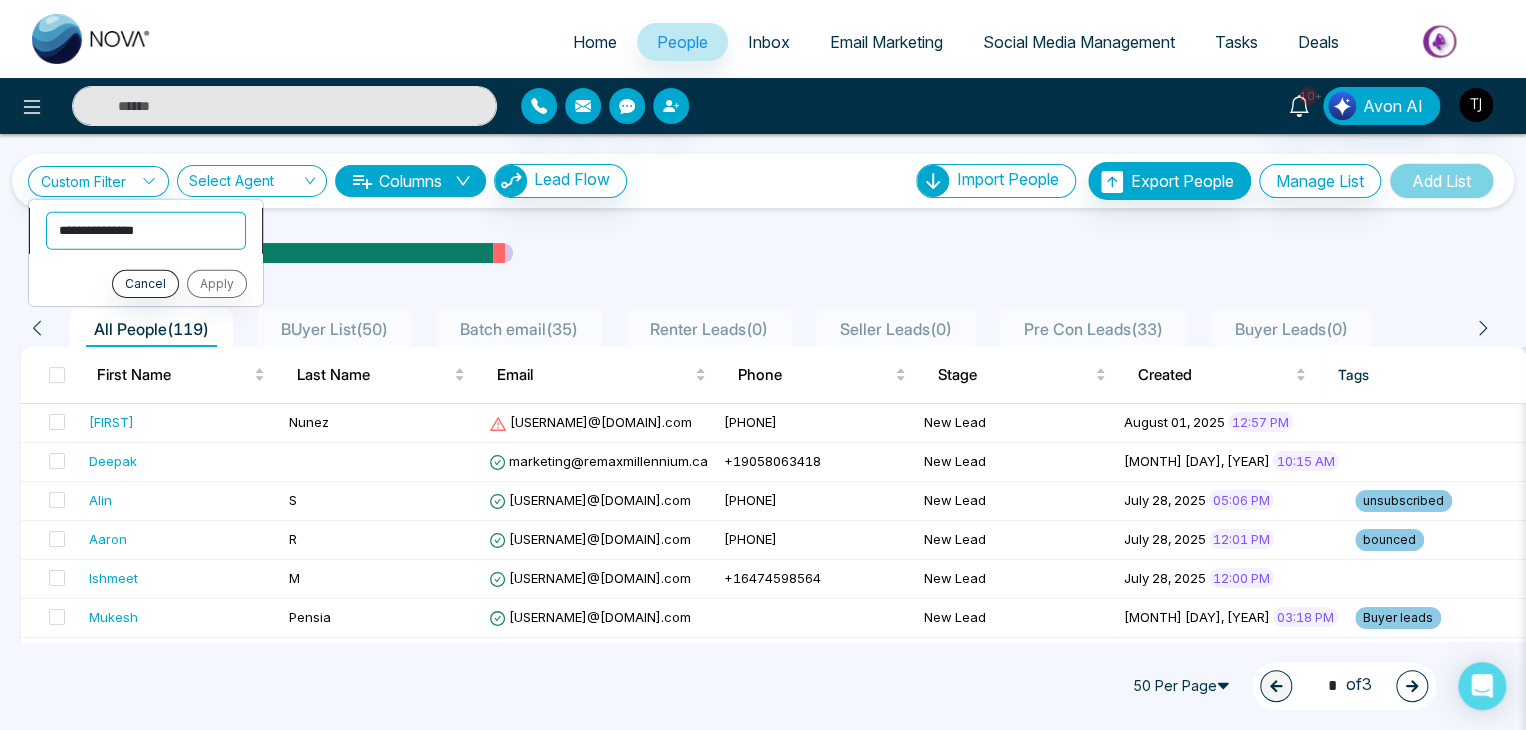 select on "*****" 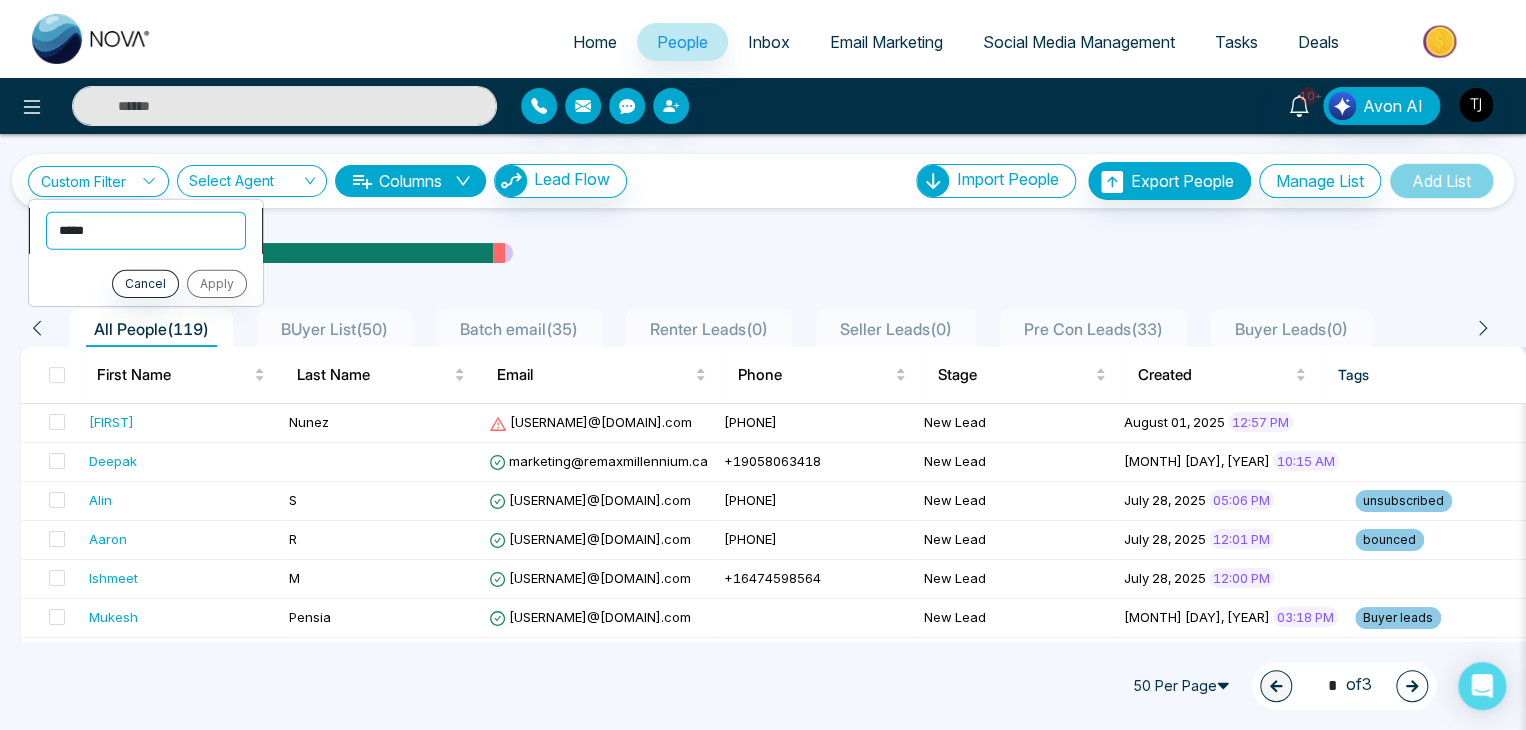 click on "**********" at bounding box center [146, 230] 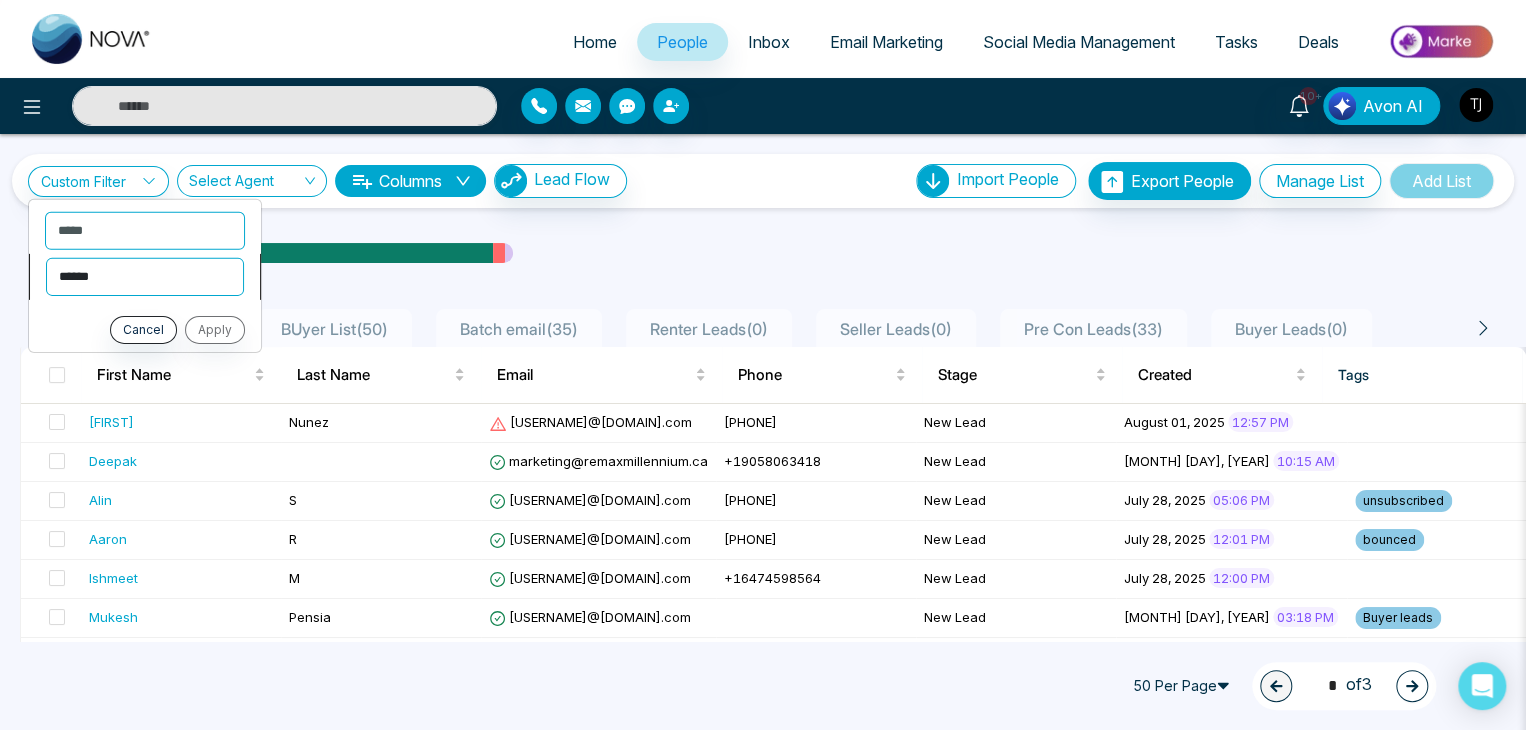 click on "**********" at bounding box center (145, 276) 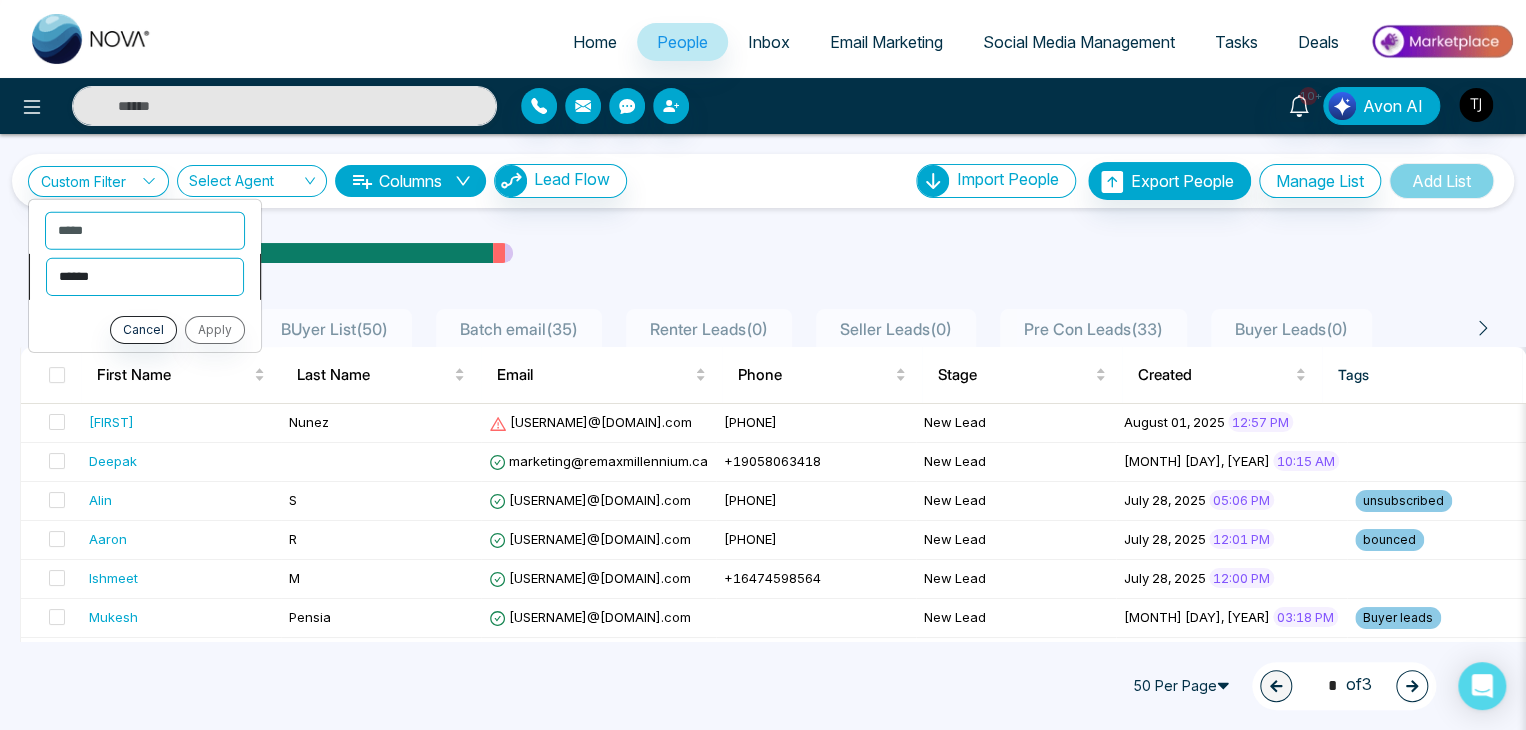 select on "********" 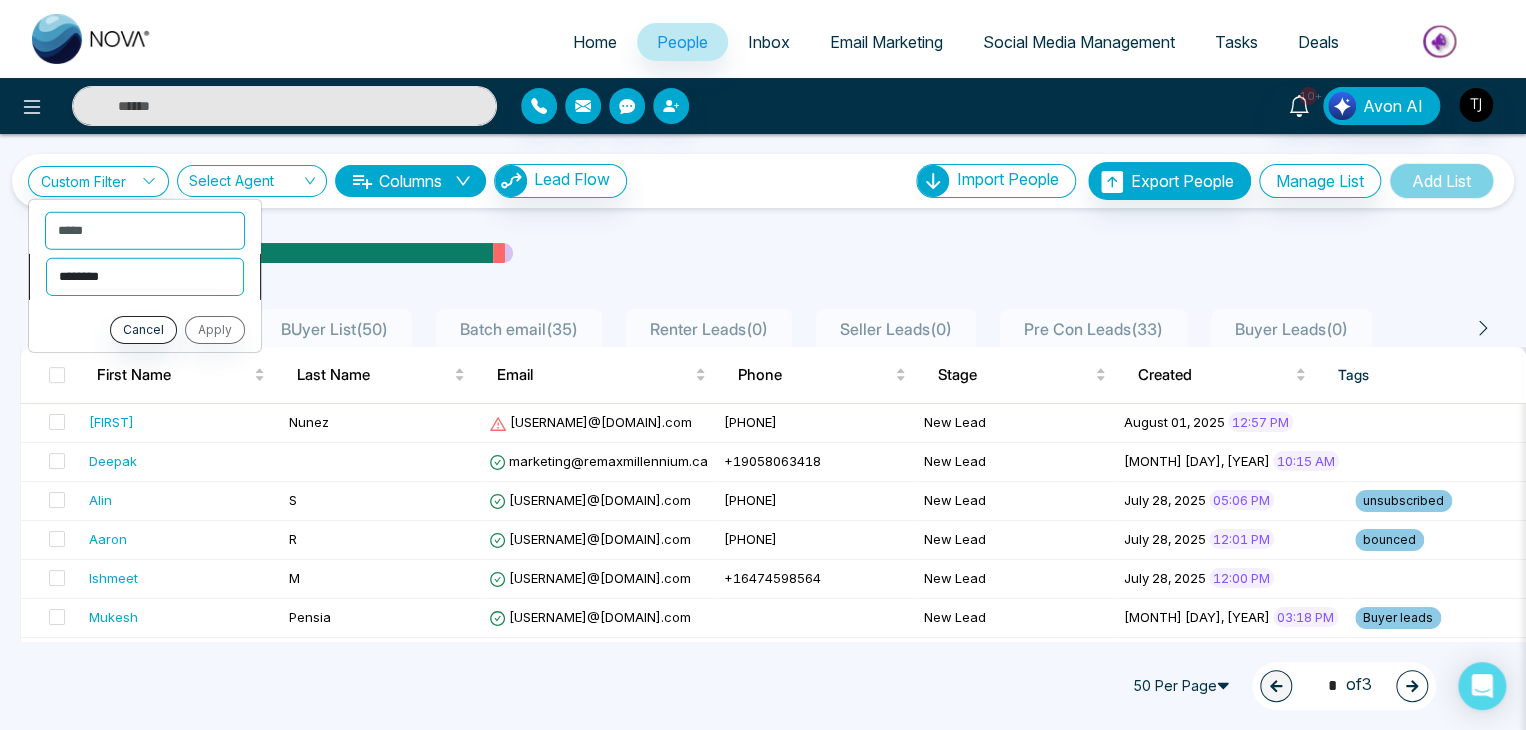 click on "**********" at bounding box center (145, 276) 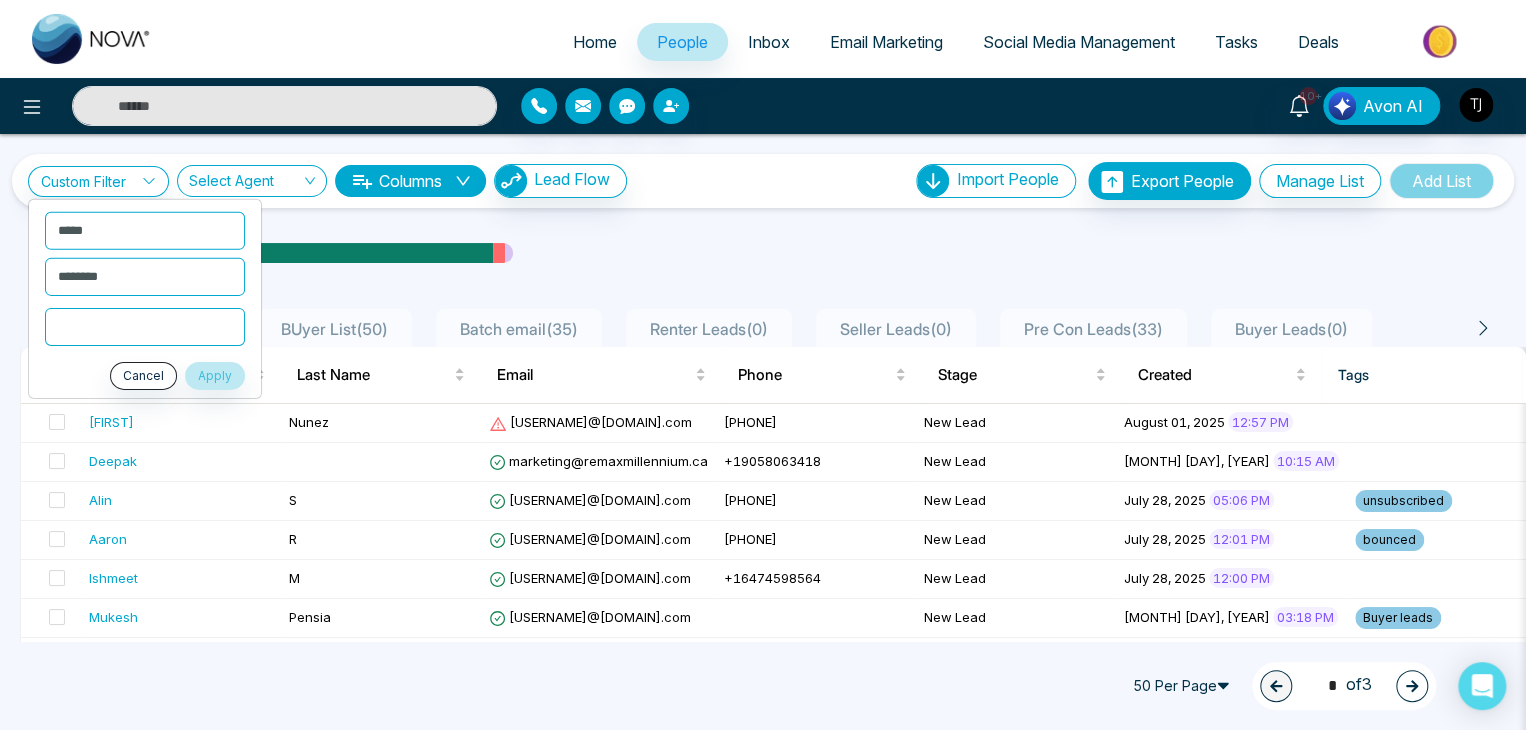 click at bounding box center [145, 326] 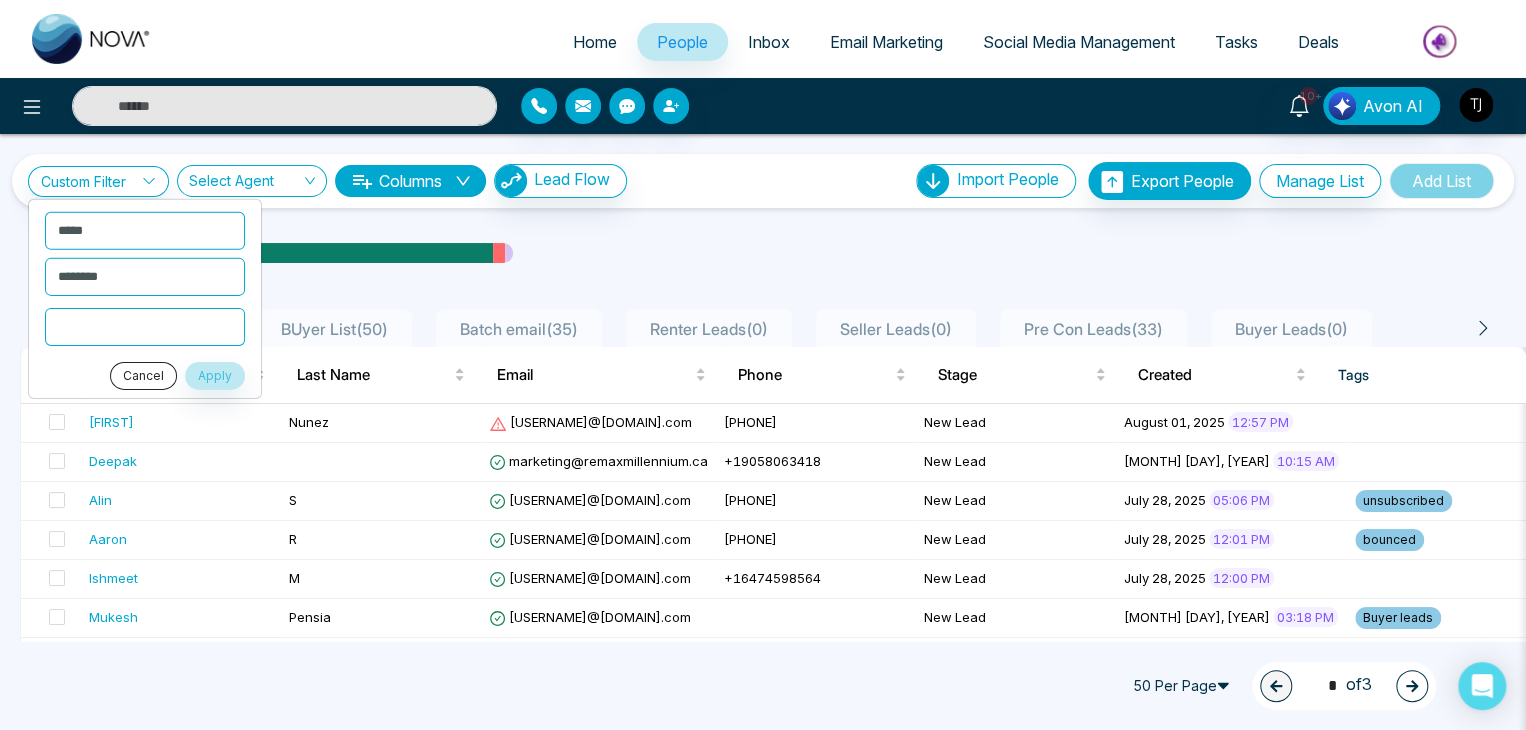 click on "Cancel" at bounding box center (143, 375) 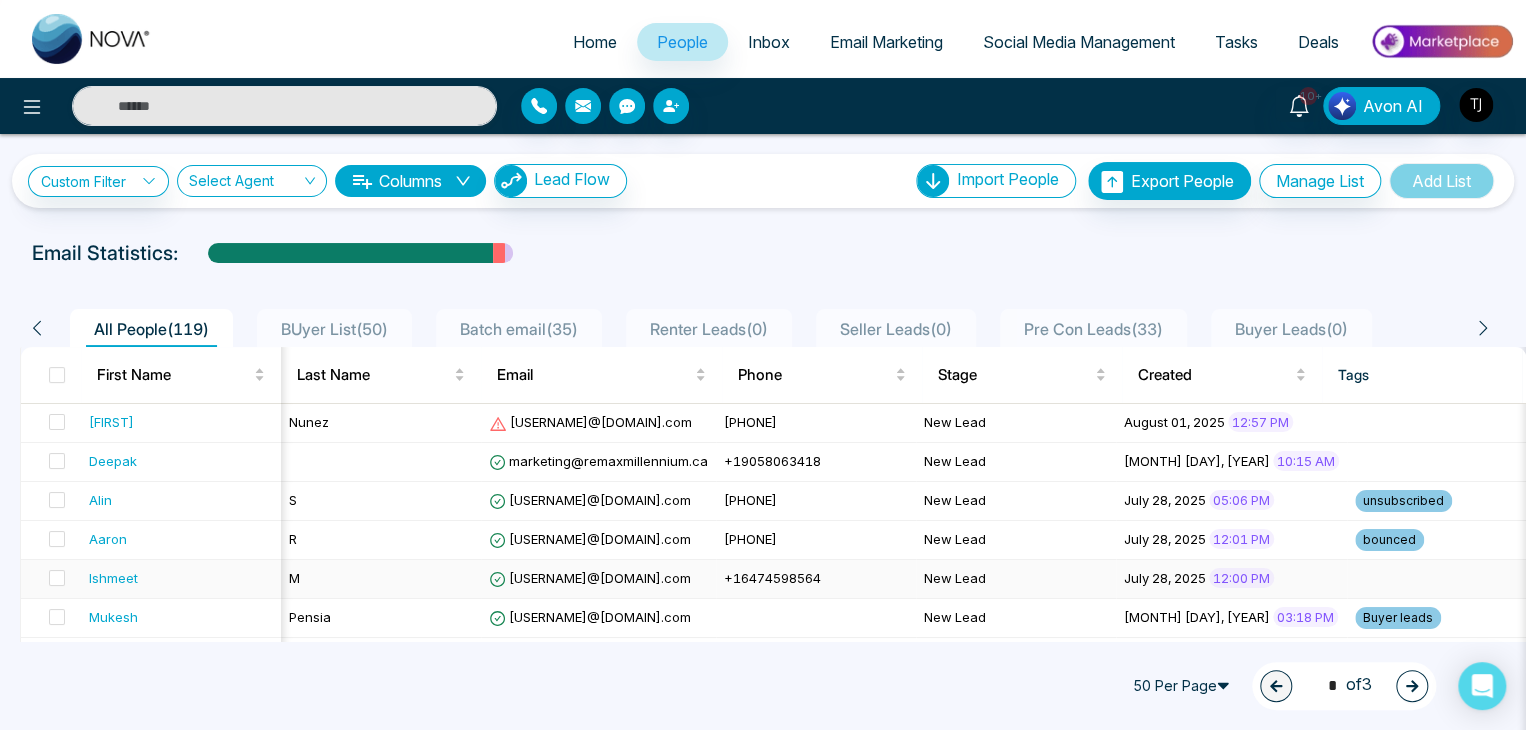 scroll, scrollTop: 0, scrollLeft: 820, axis: horizontal 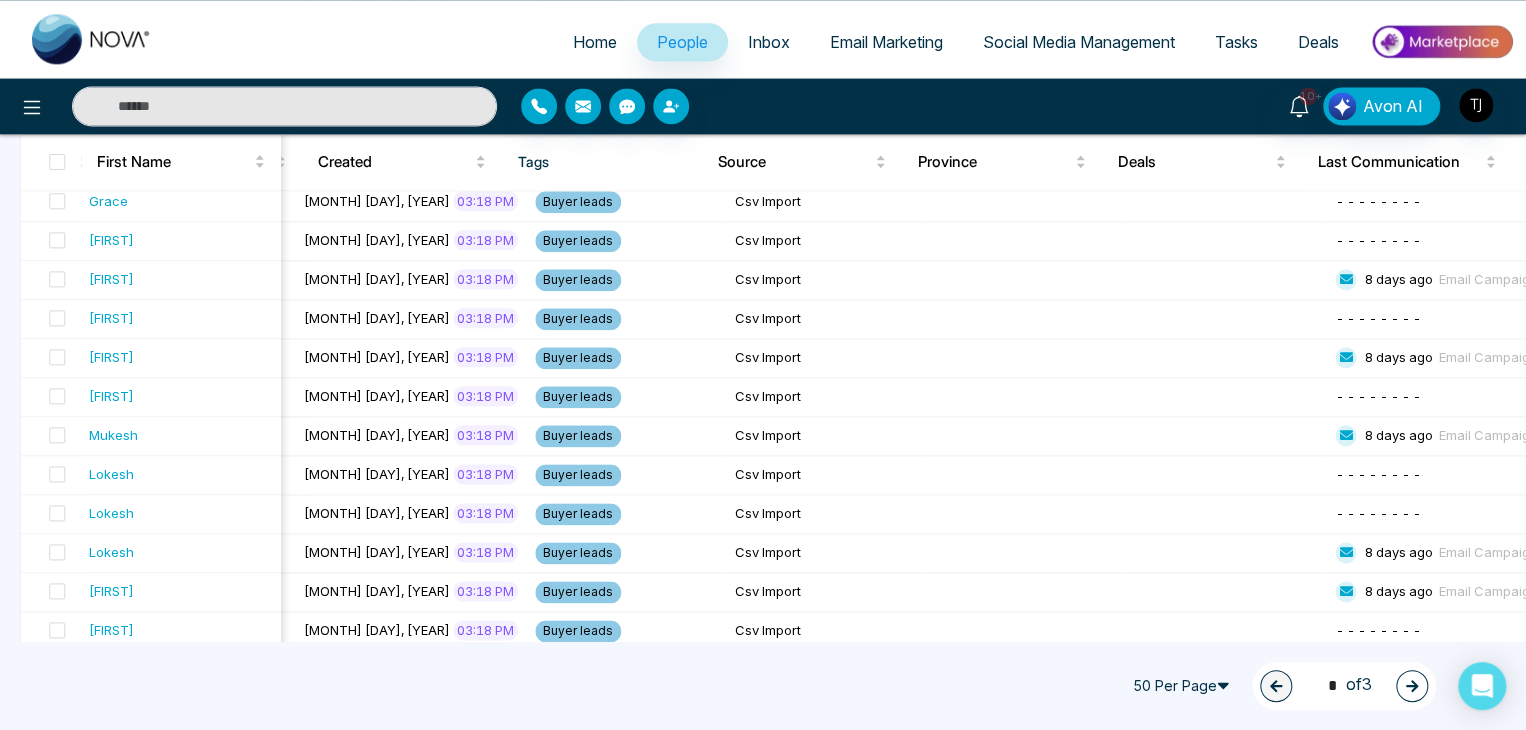 click at bounding box center (1412, 686) 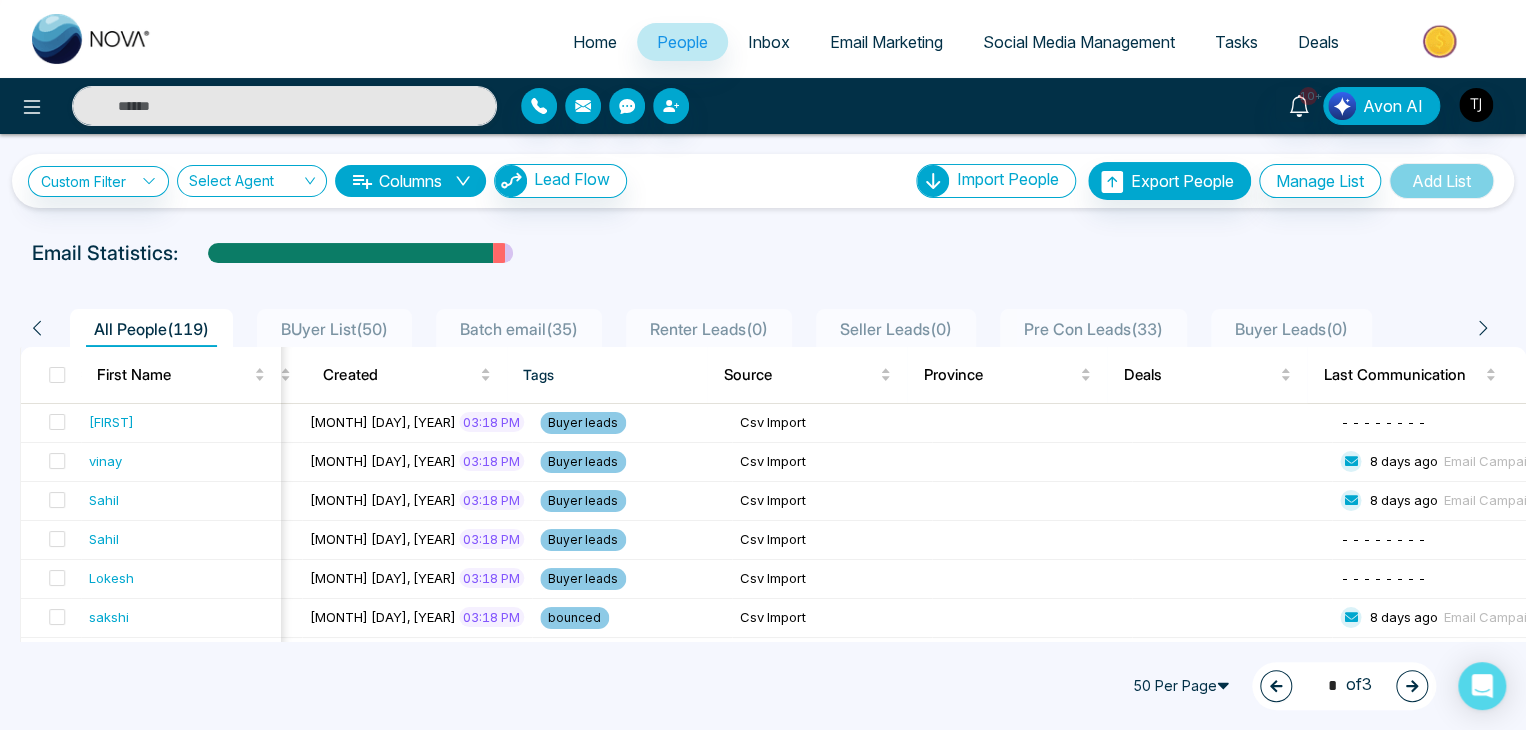 click at bounding box center (1412, 686) 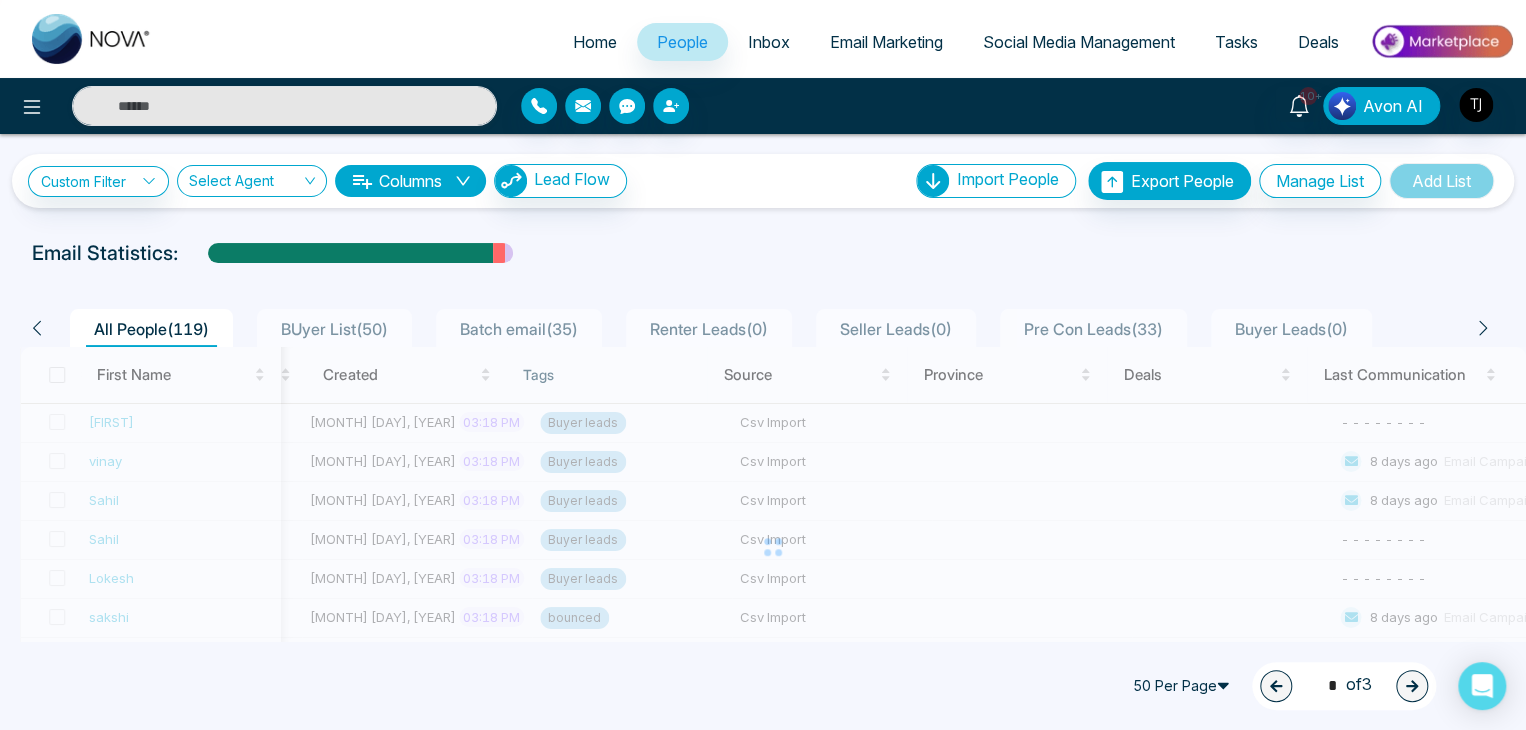 type on "*" 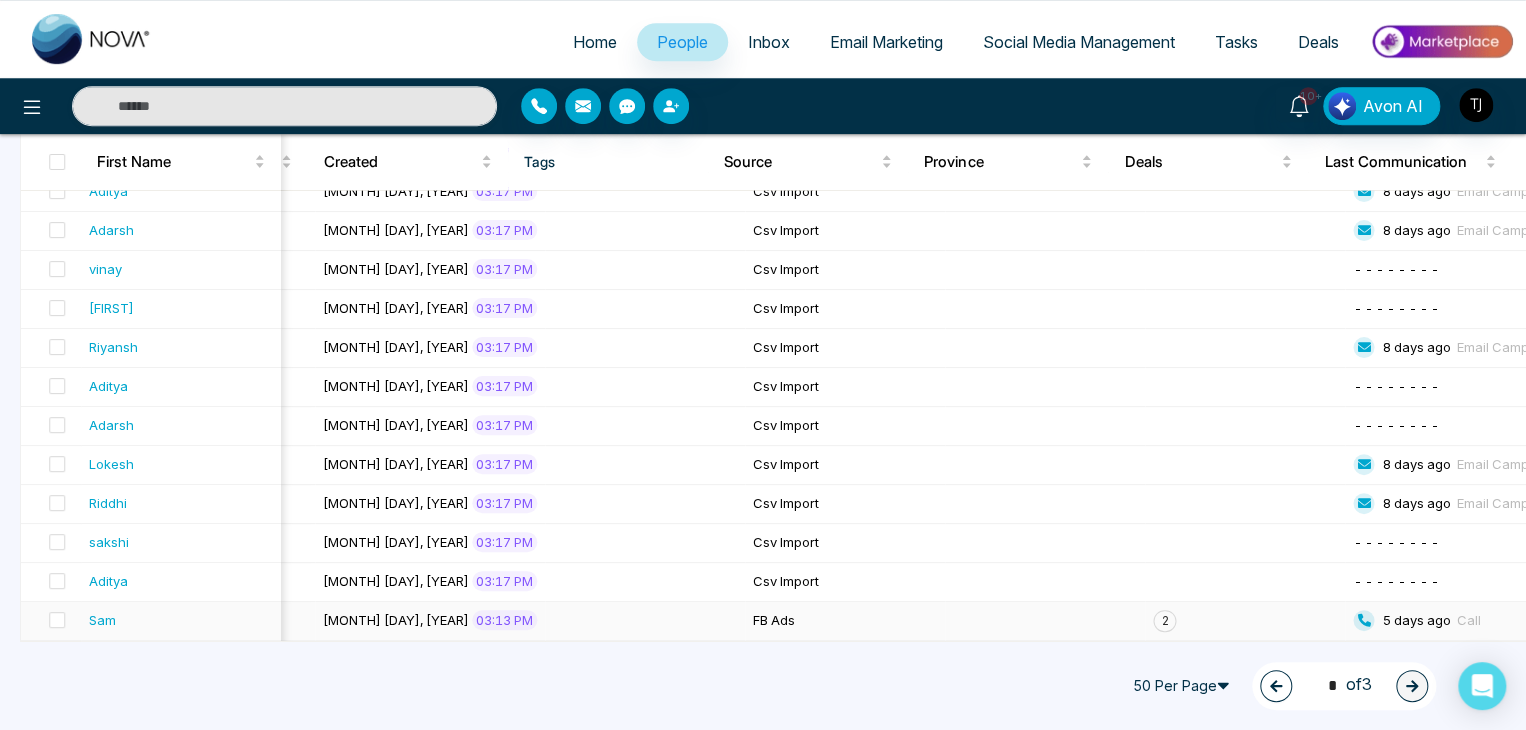 click on "[TIME] ago    Call" at bounding box center [1431, 620] 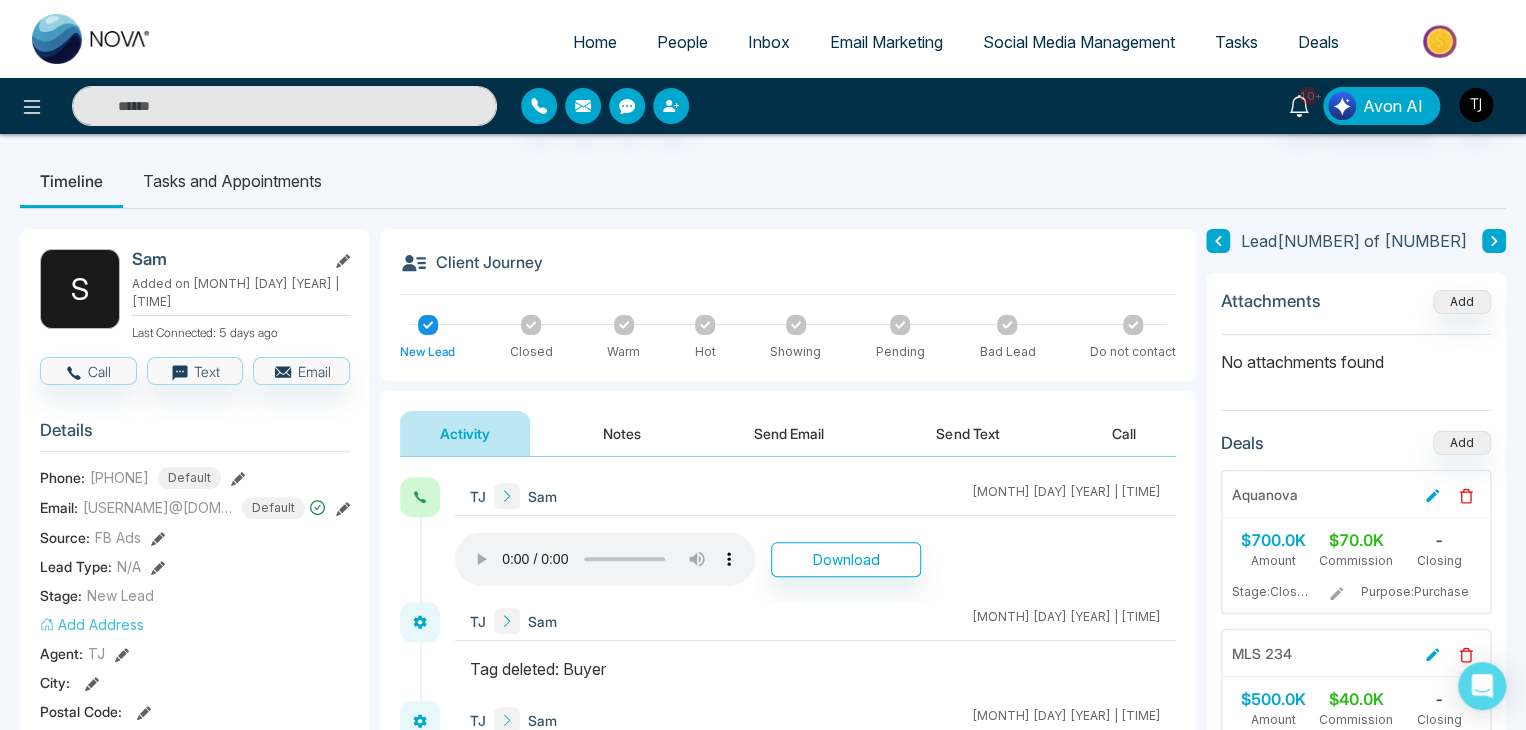 click on "Home" at bounding box center (595, 42) 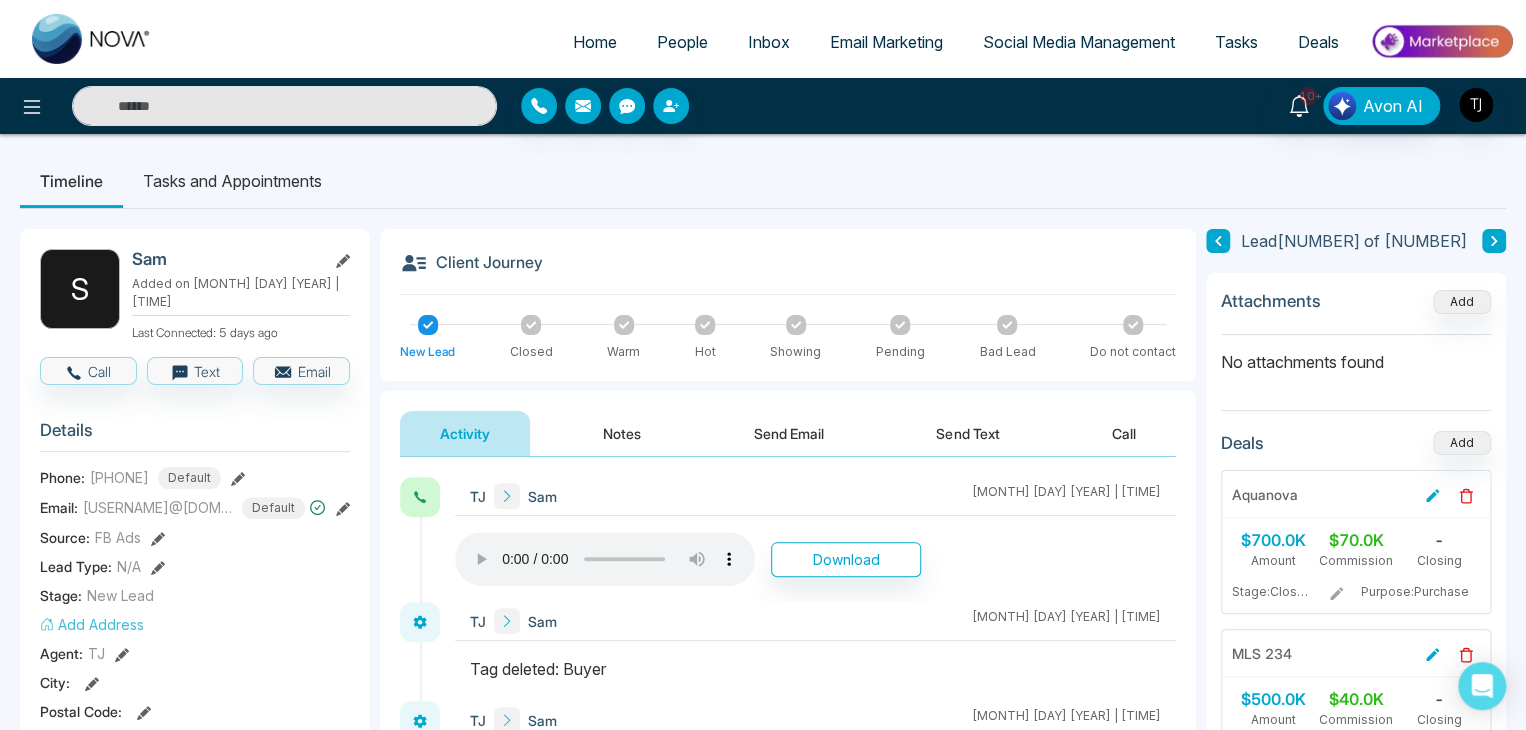 select on "*" 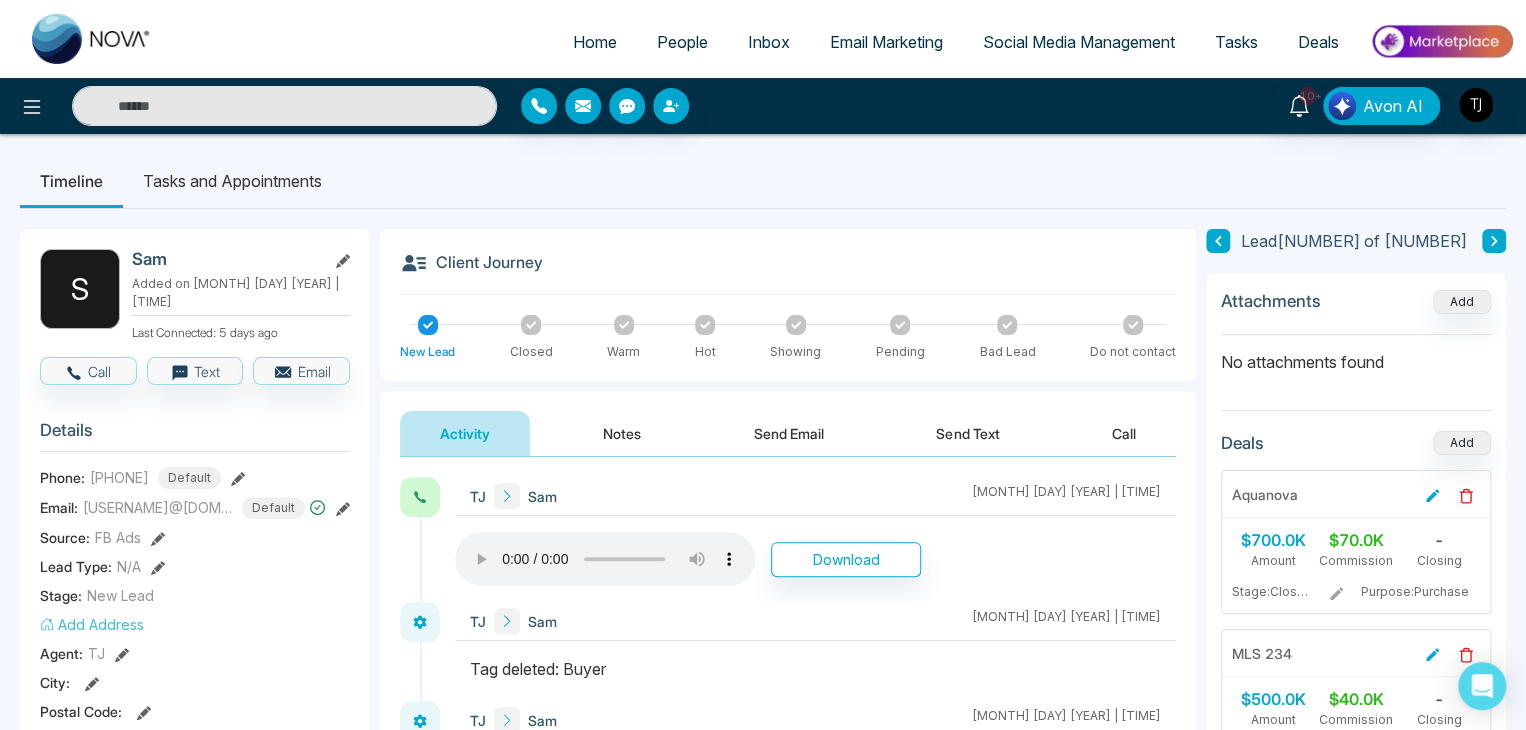 select on "*" 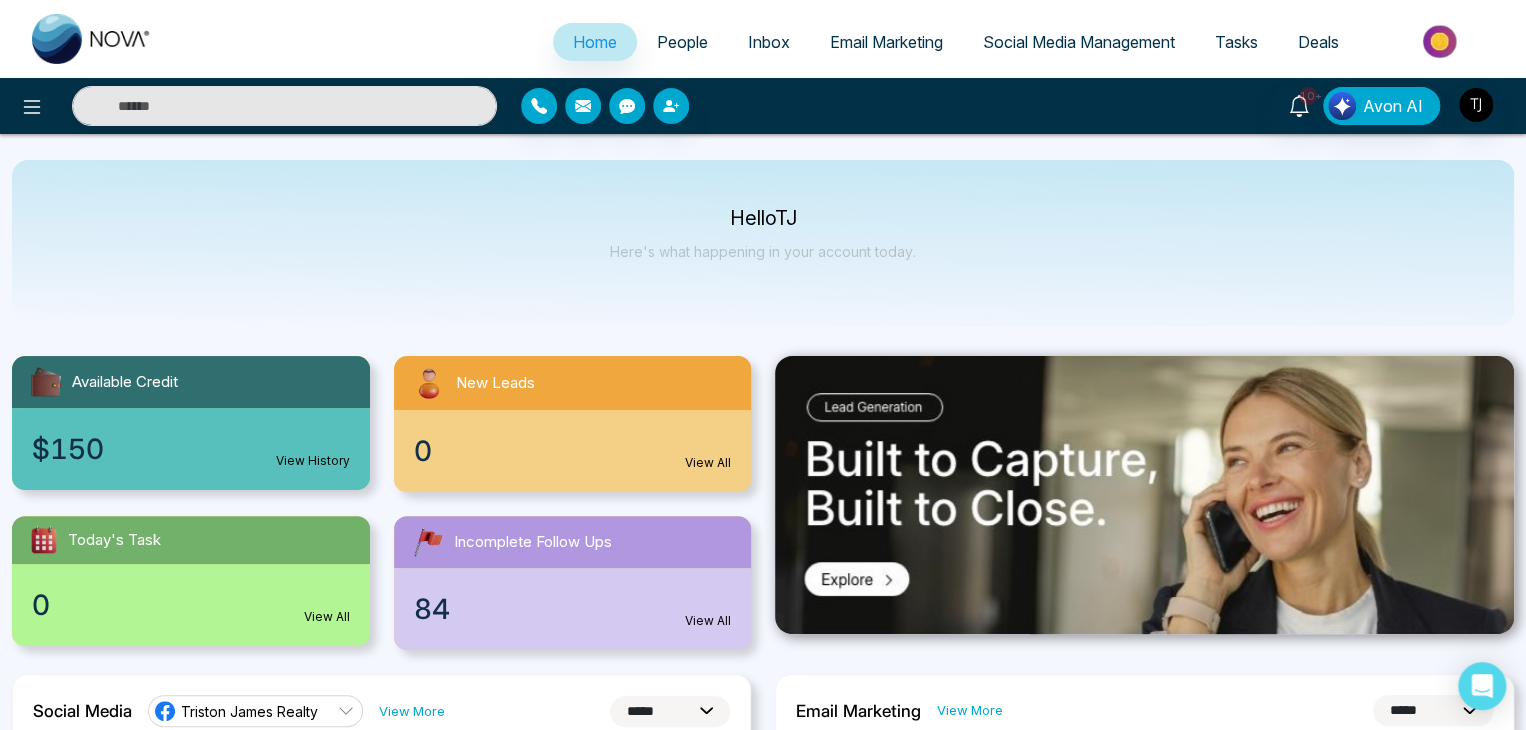 click on "People" at bounding box center [682, 42] 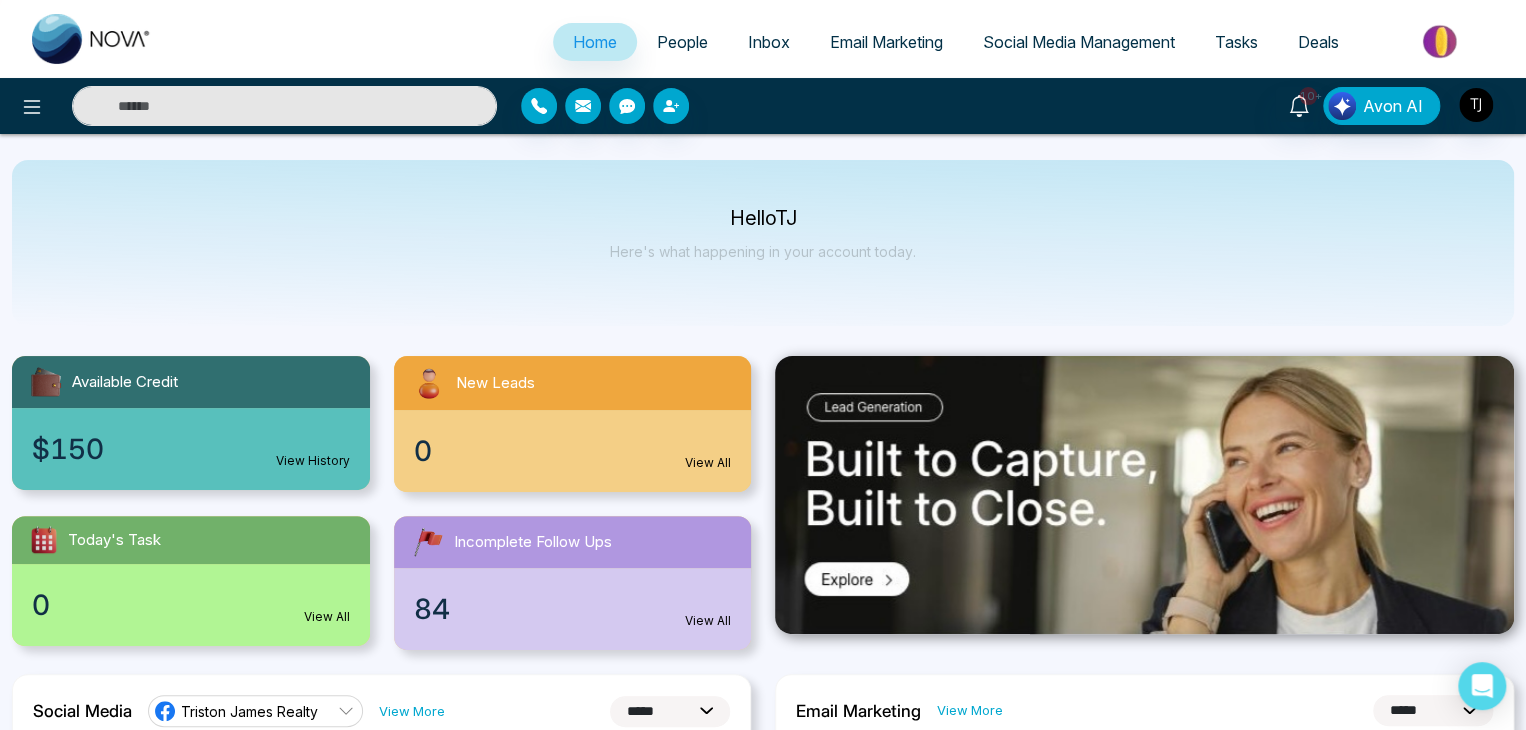 click at bounding box center [284, 106] 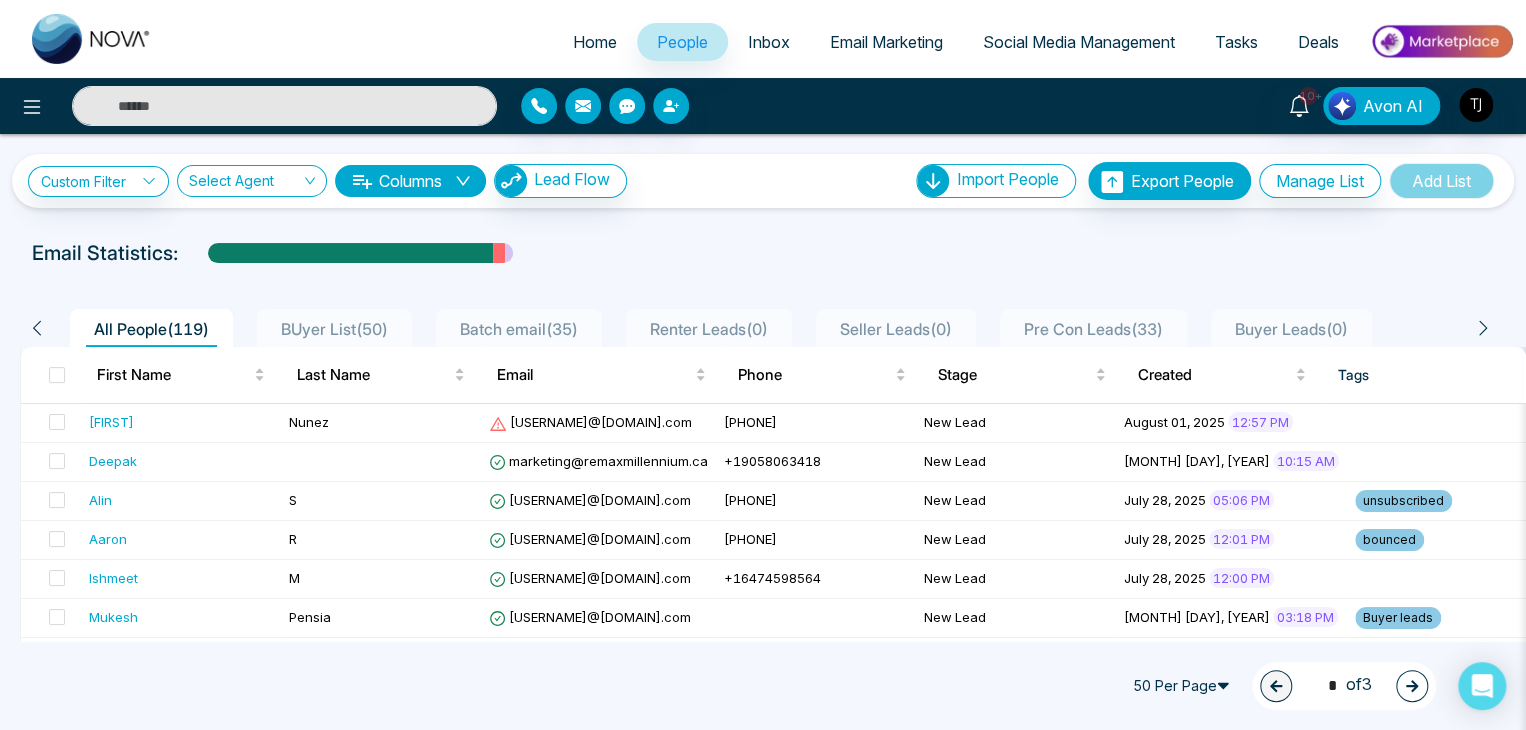 click at bounding box center [284, 106] 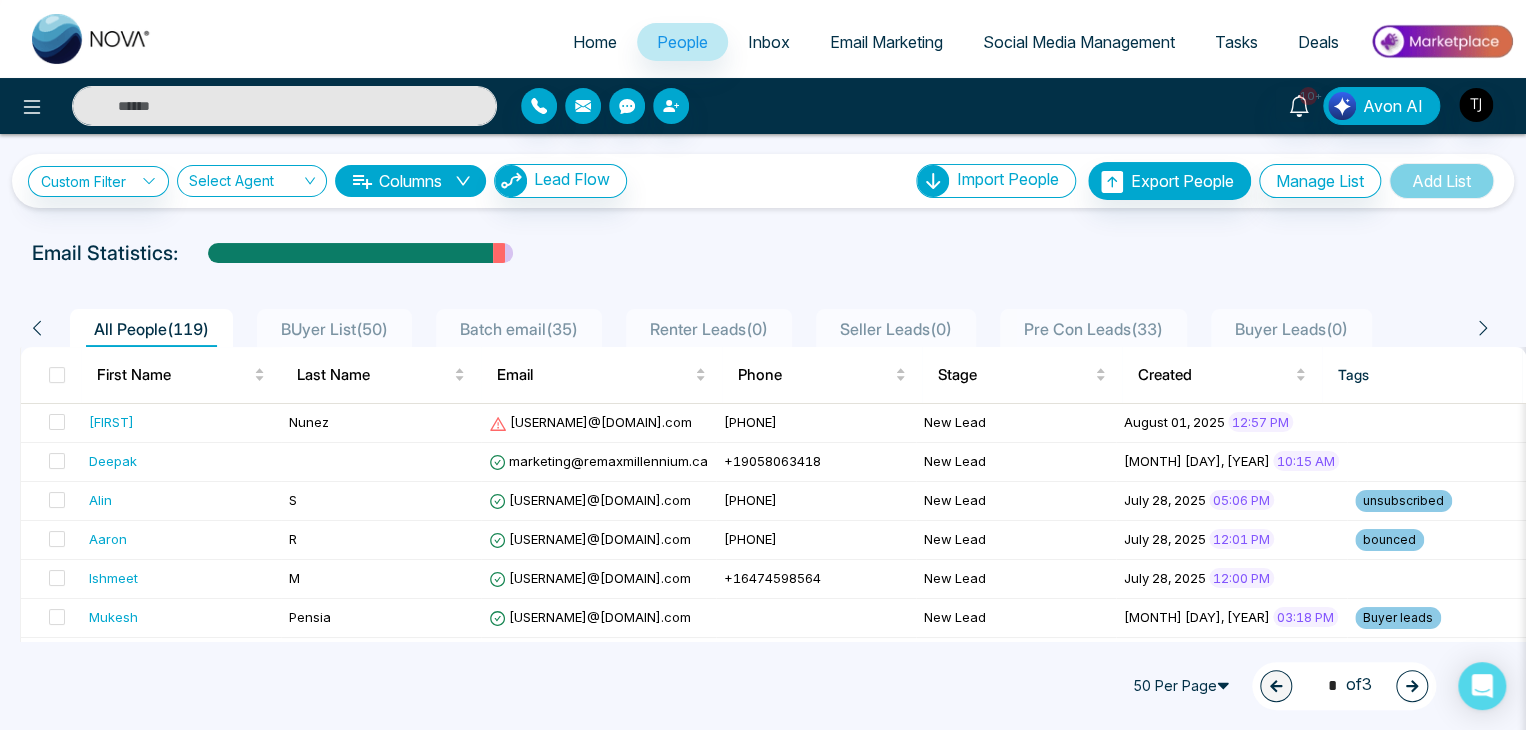 click at bounding box center (284, 106) 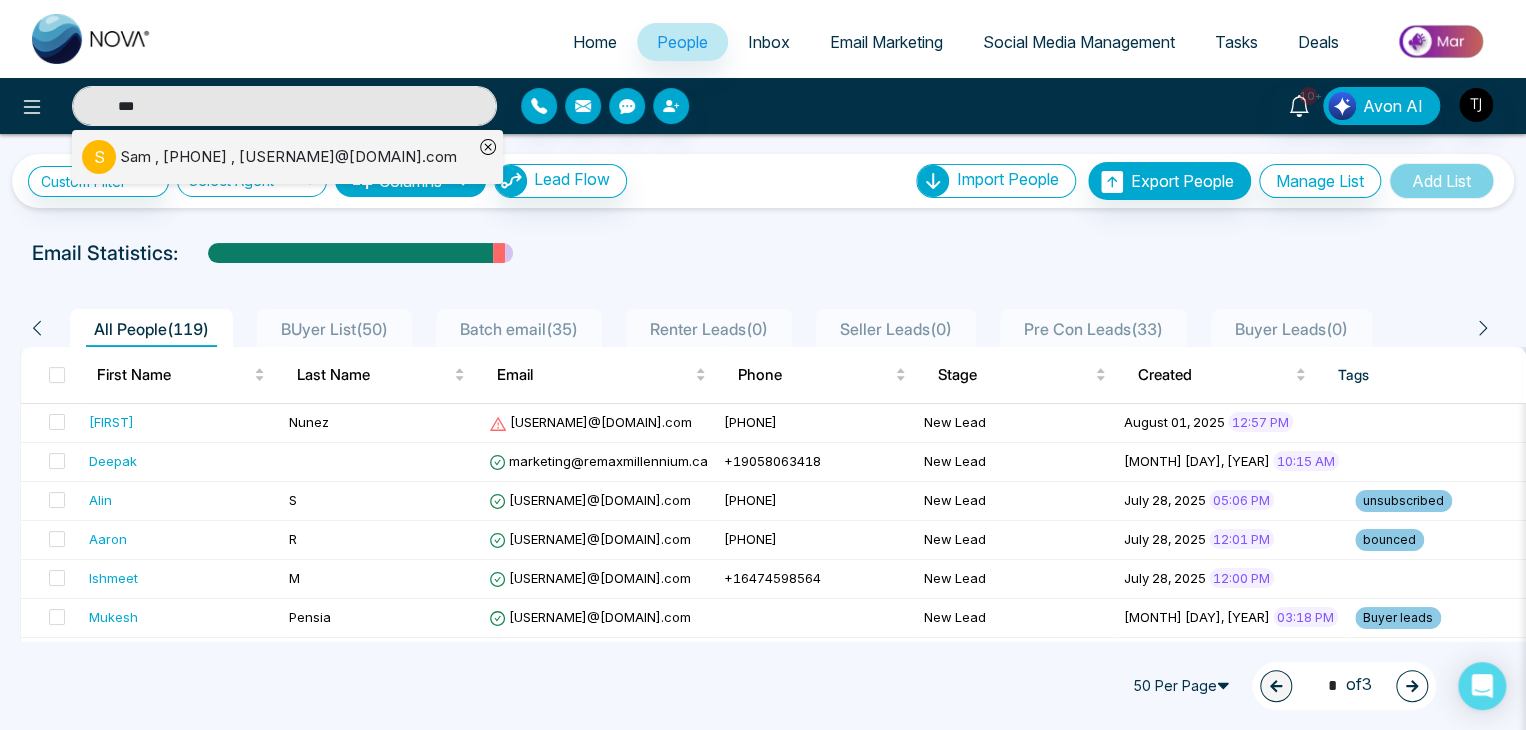 type on "***" 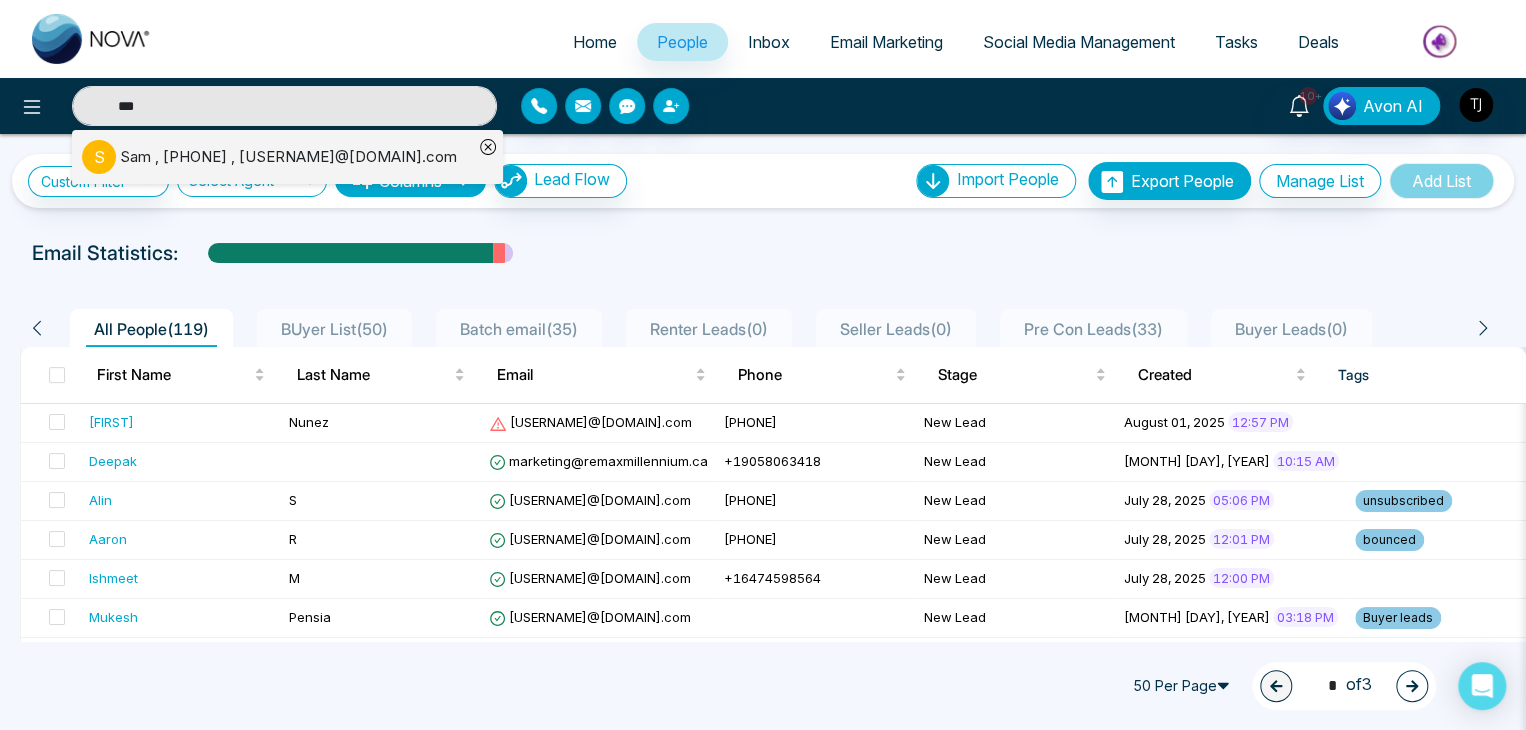 click on "[FIRST]  , [PHONE]   , [USERNAME]@[DOMAIN].com" at bounding box center (288, 157) 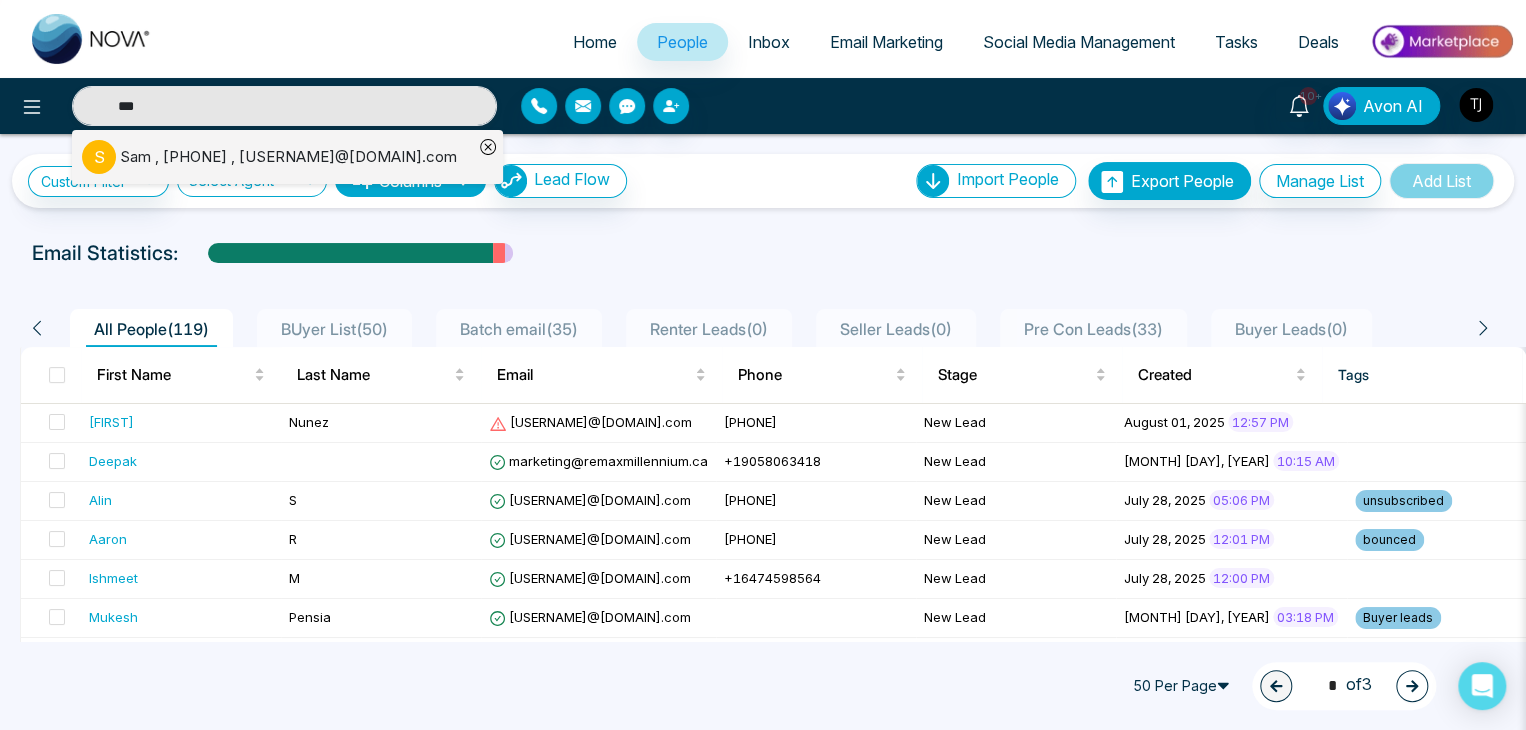 type 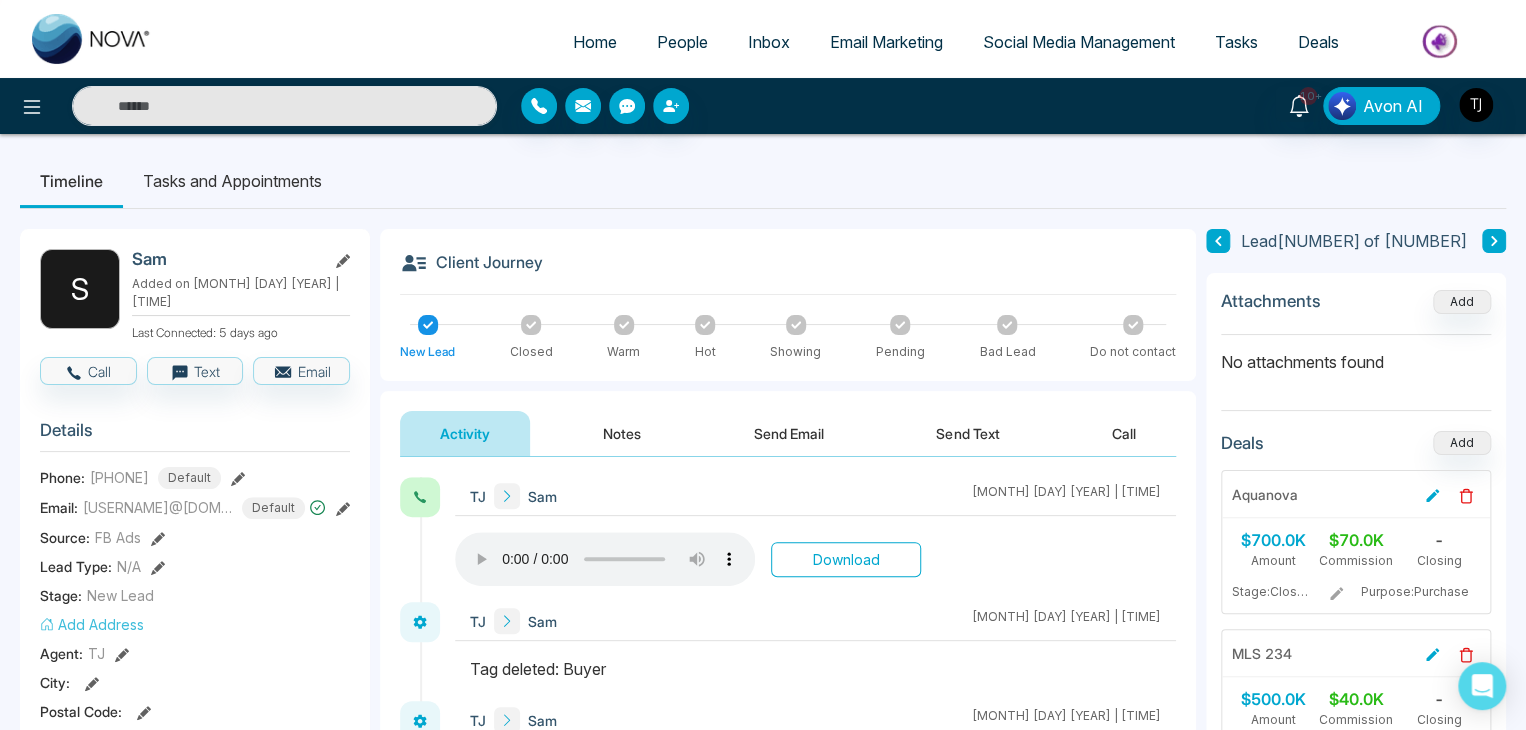 click on "Download" at bounding box center [846, 559] 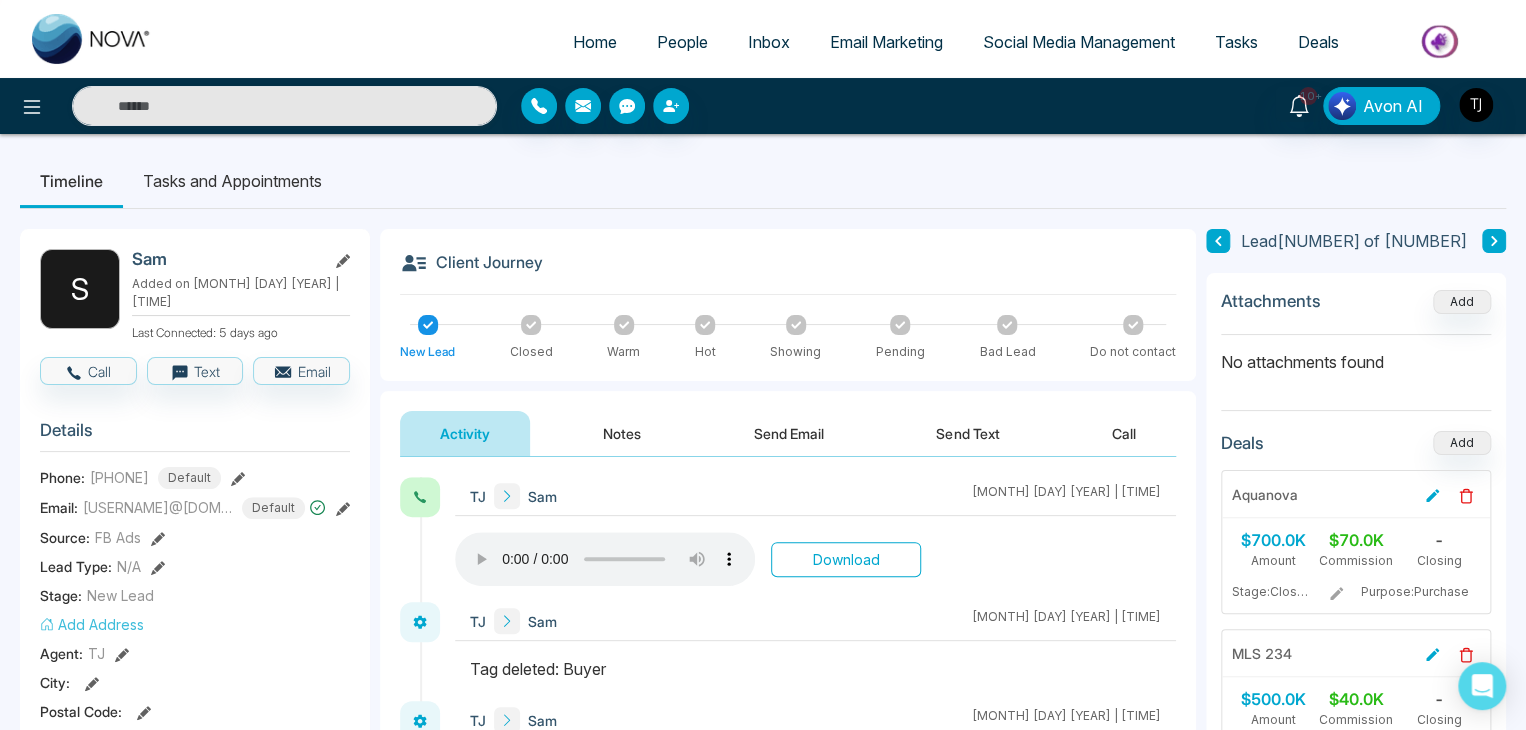 click on "Download" at bounding box center [846, 559] 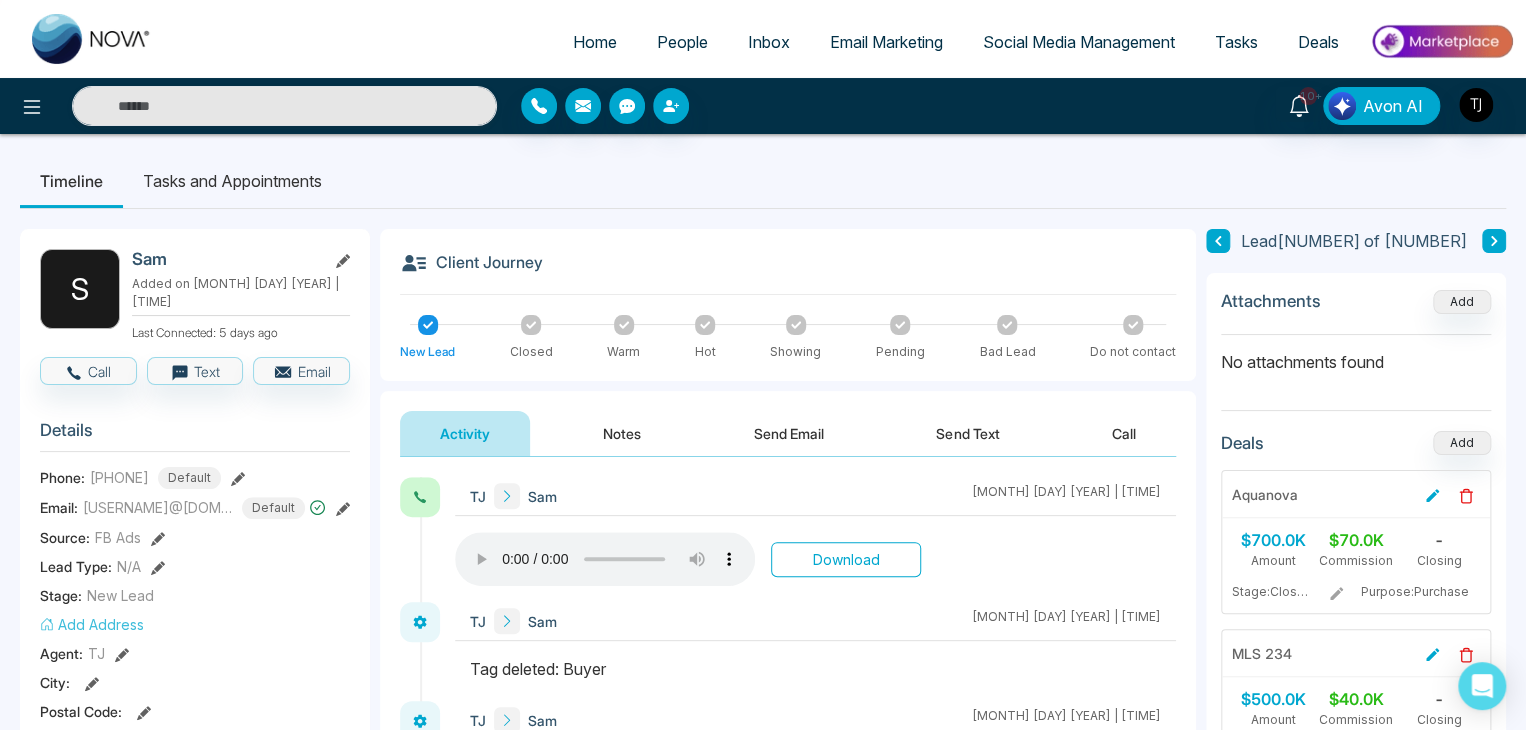click on "Download" at bounding box center [846, 559] 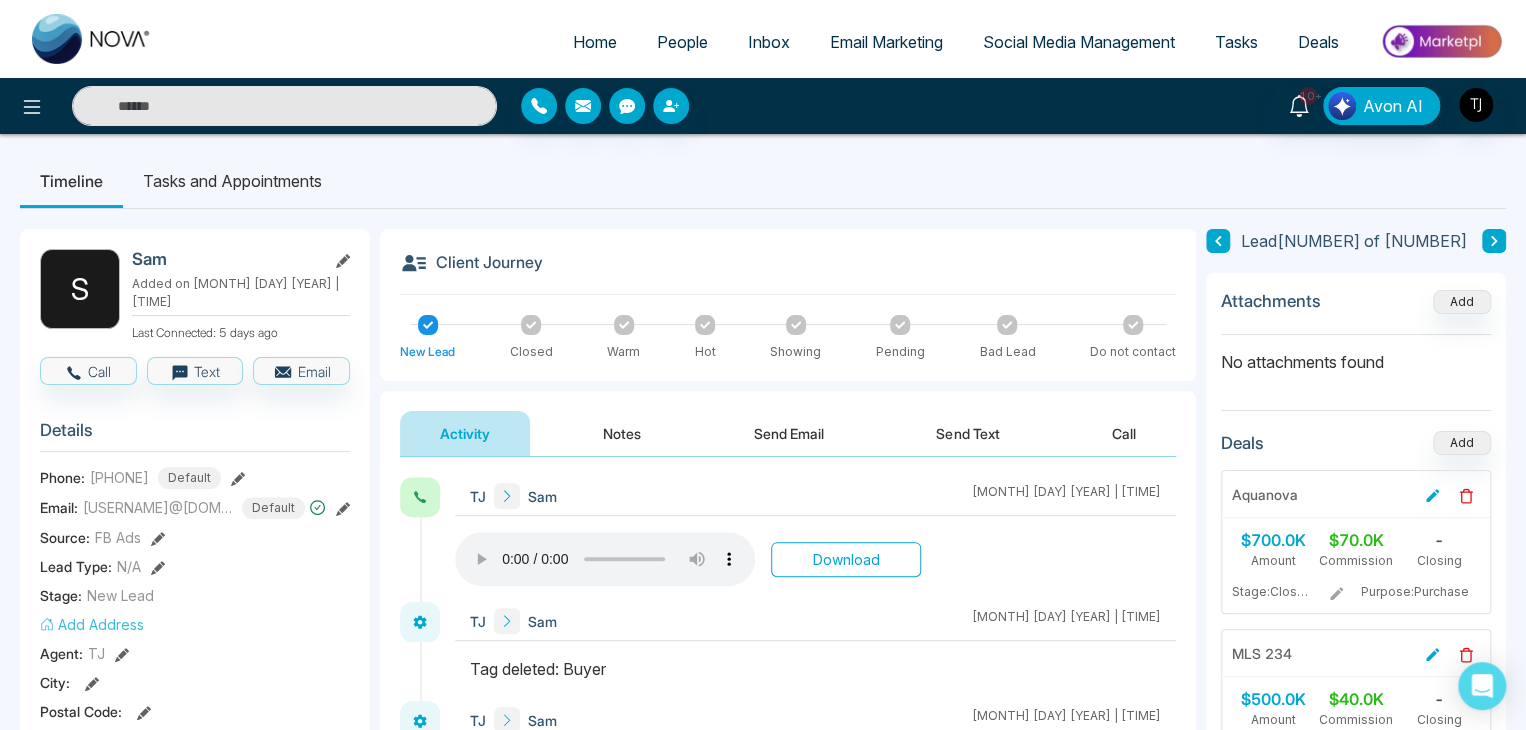 click on "Download" at bounding box center (846, 559) 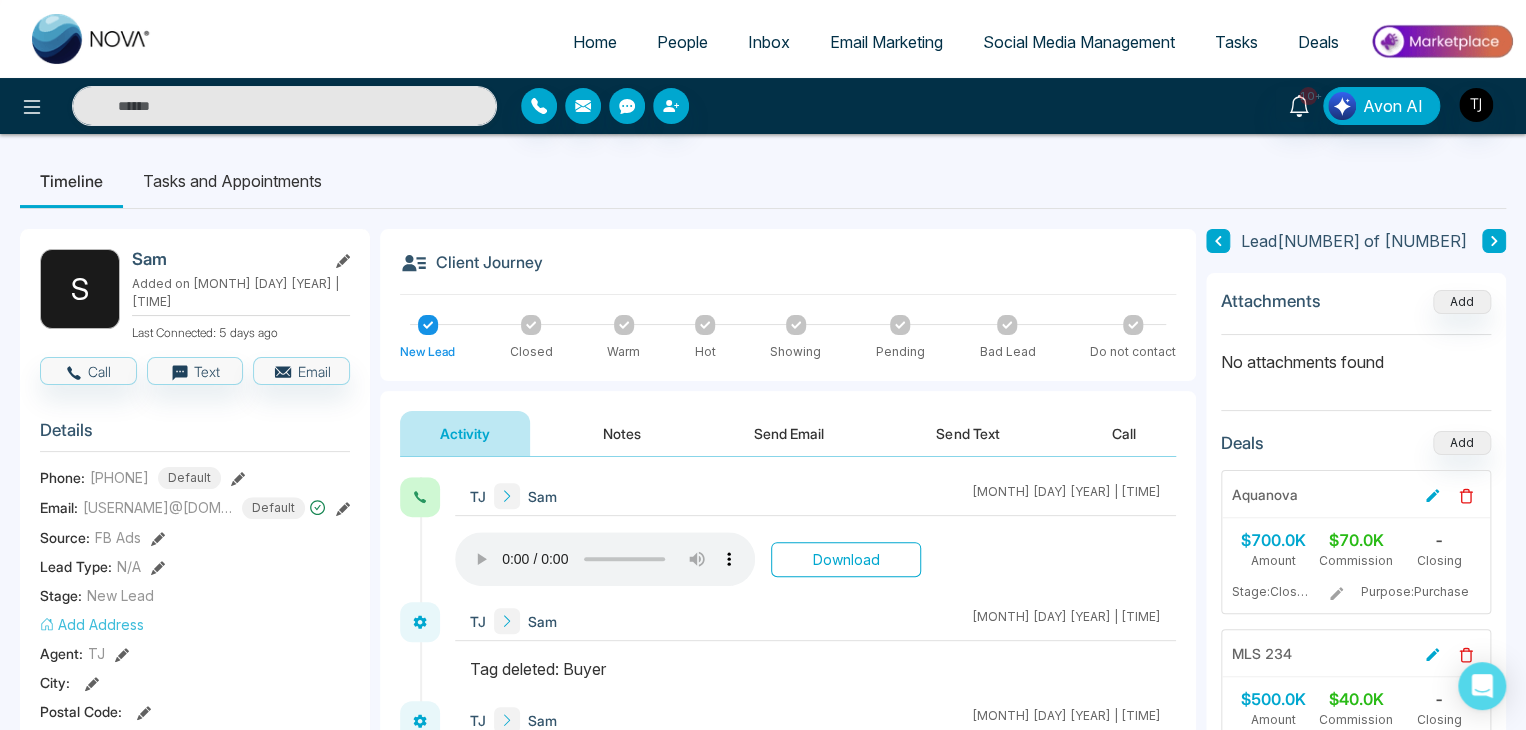 click on "Download" at bounding box center [846, 559] 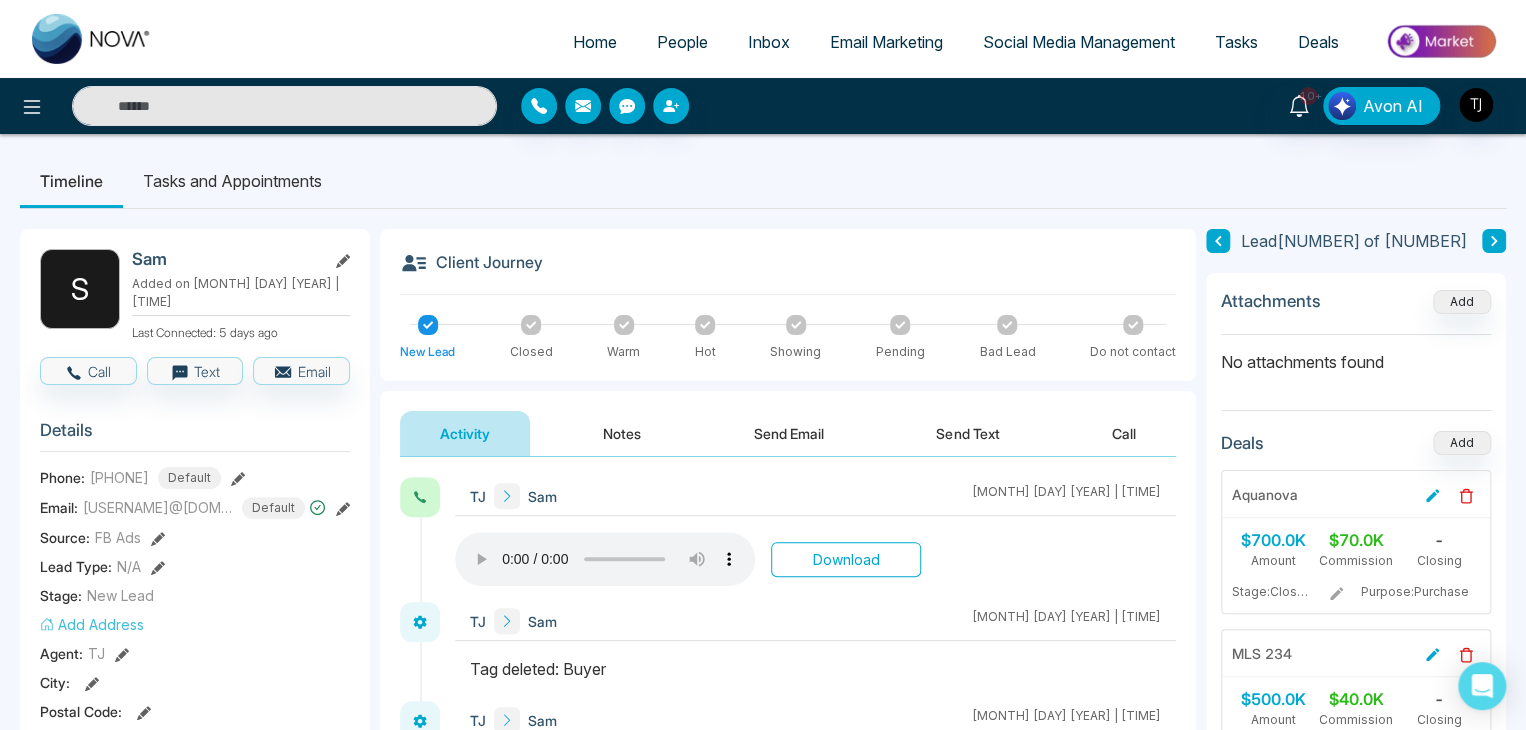 click on "Download" at bounding box center [846, 559] 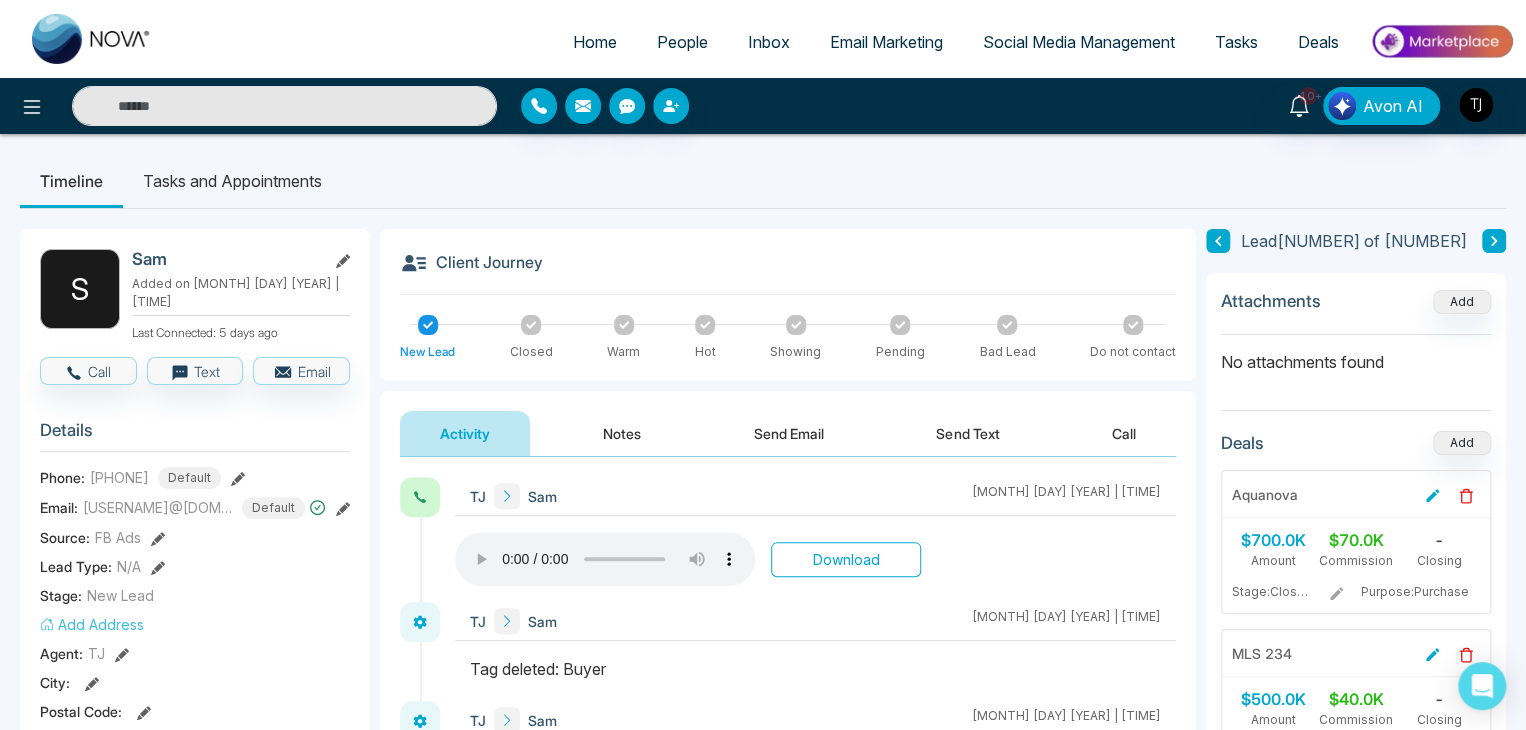 click on "Download" at bounding box center (846, 559) 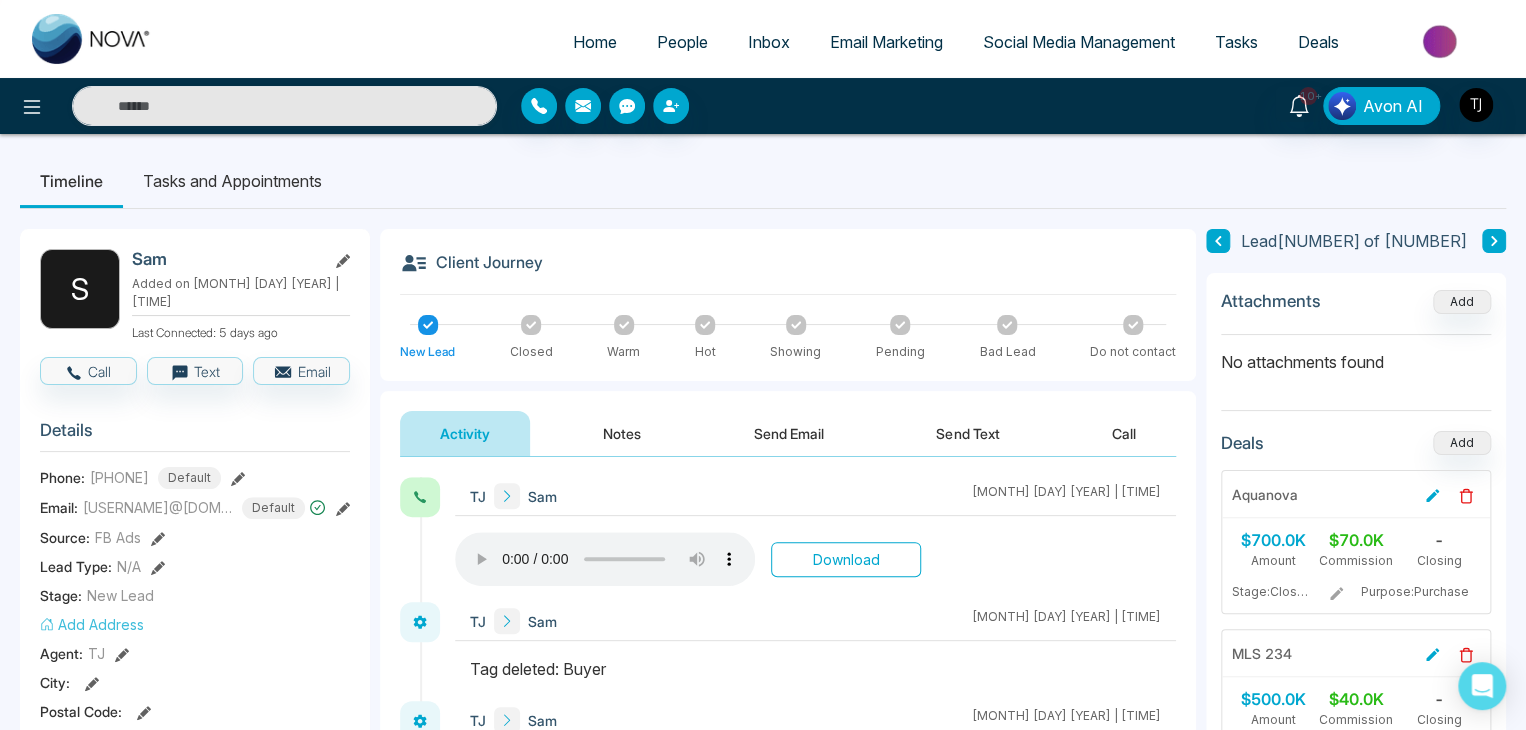 click on "Download" at bounding box center [846, 559] 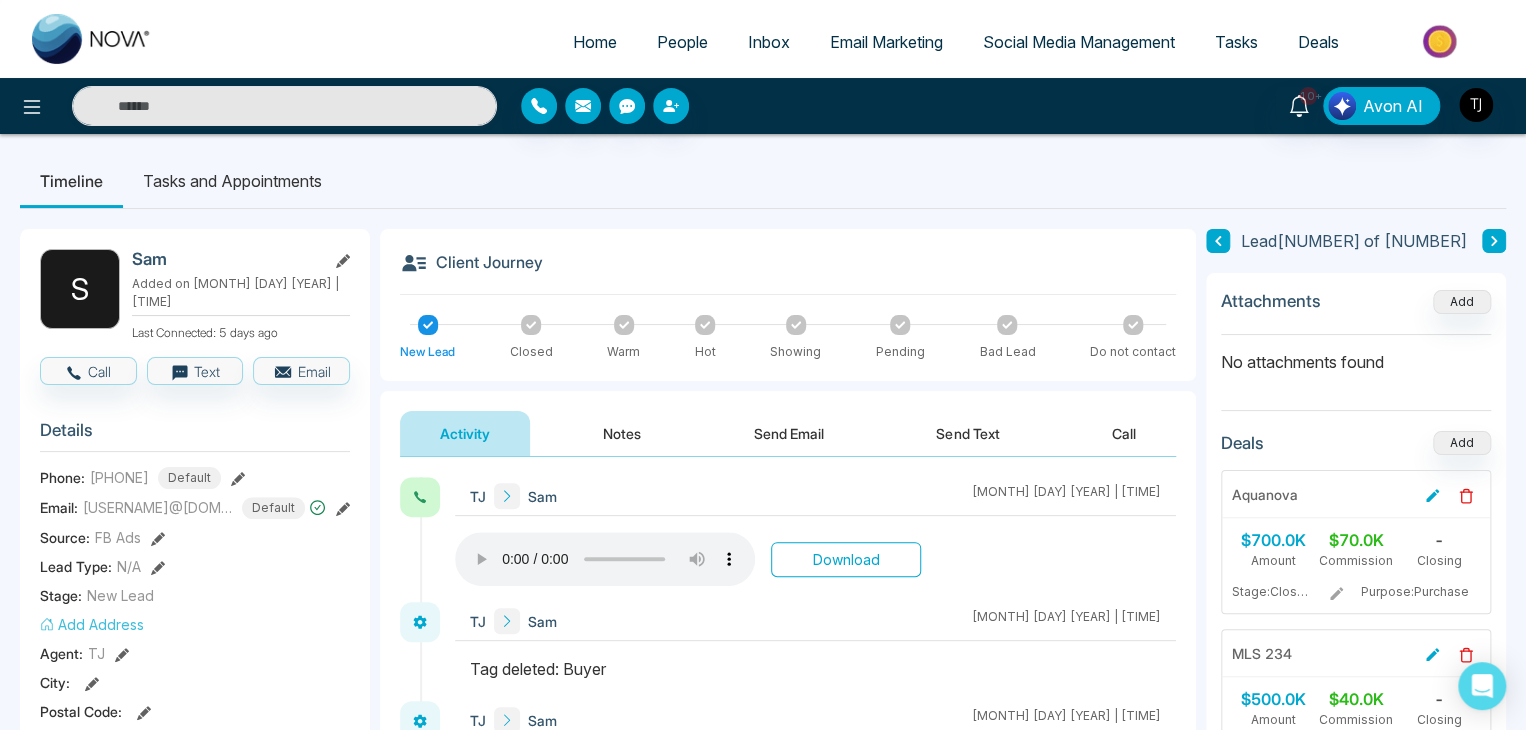 click on "Download" at bounding box center (846, 559) 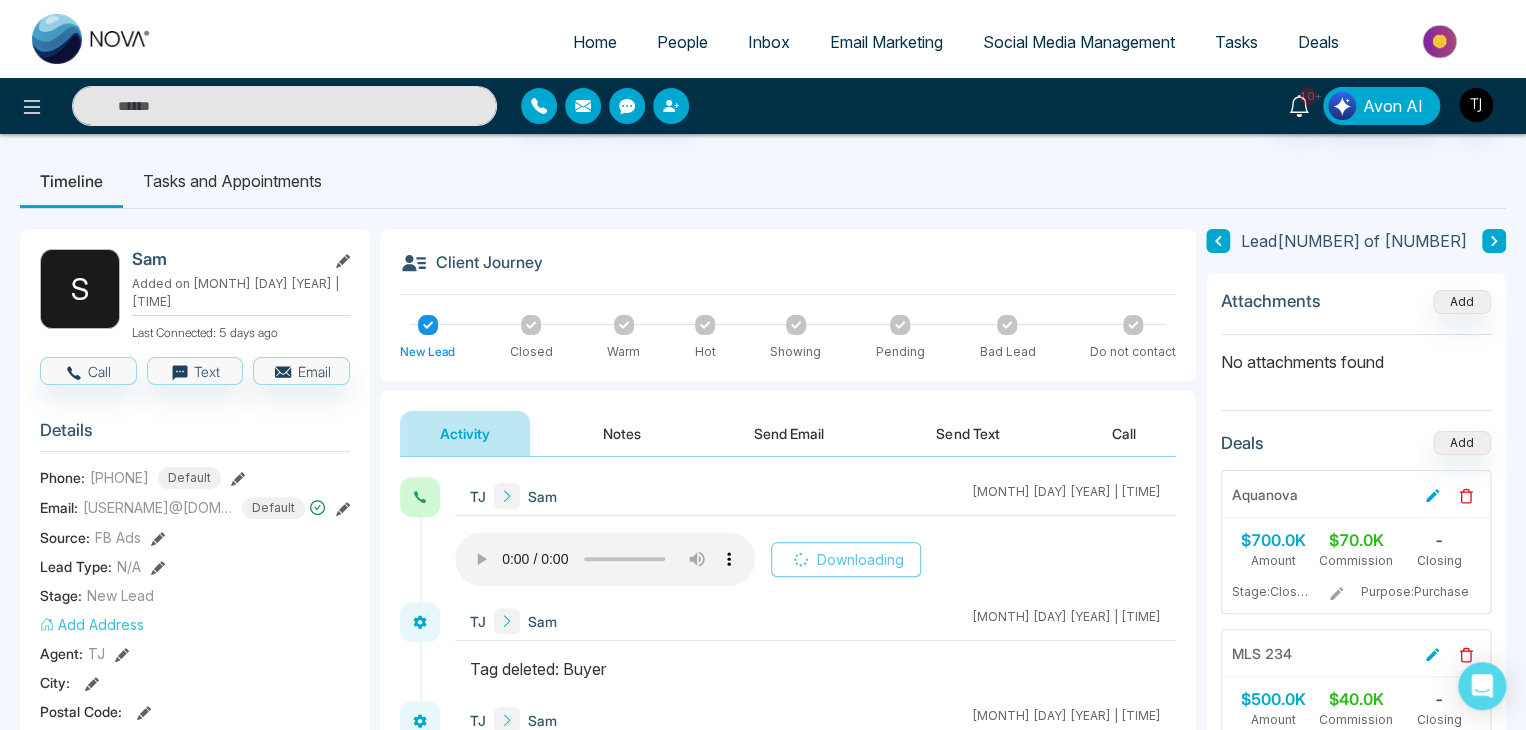 click on "Downloading" at bounding box center (846, 559) 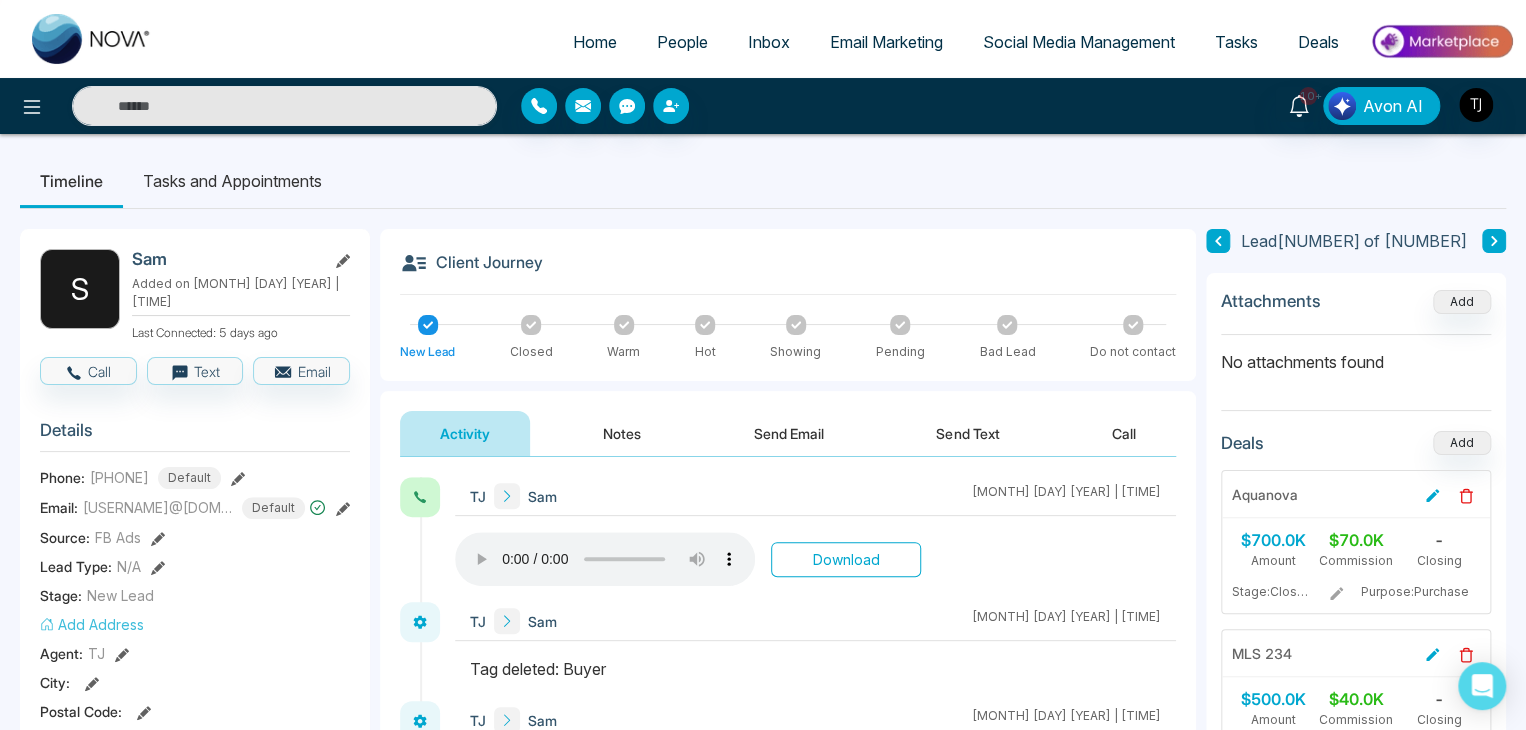 click on "Download" at bounding box center [846, 559] 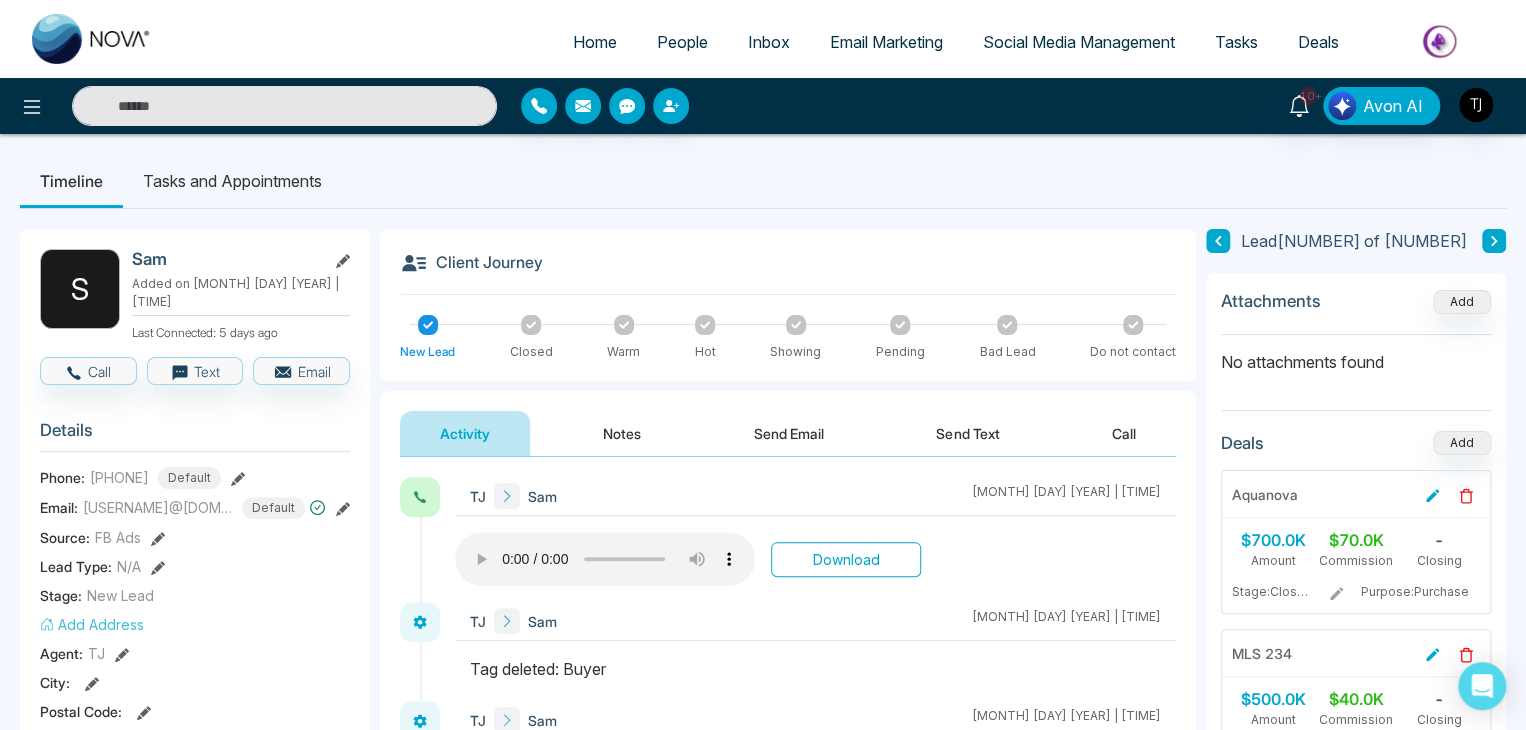 click on "Download" at bounding box center (846, 559) 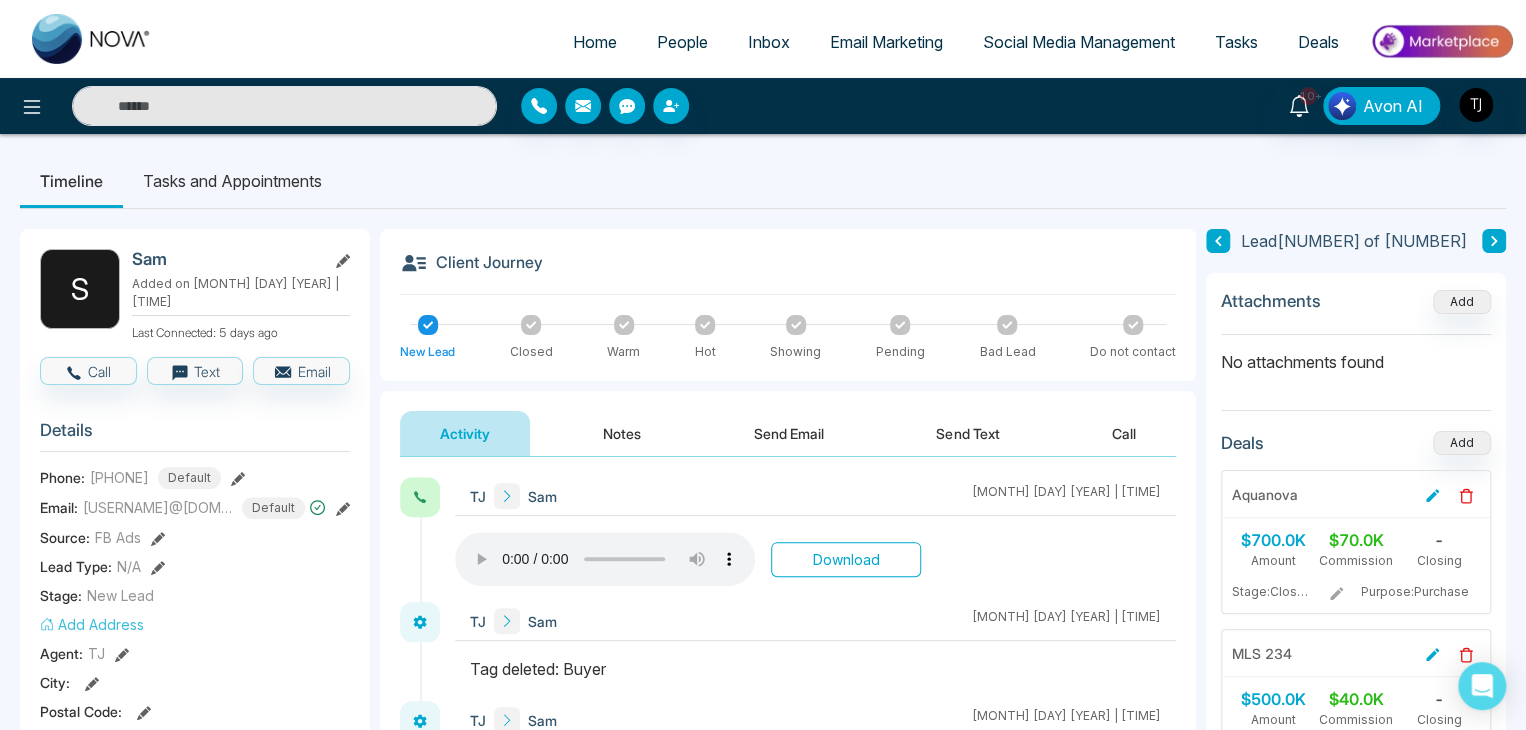 click on "Download" at bounding box center (846, 559) 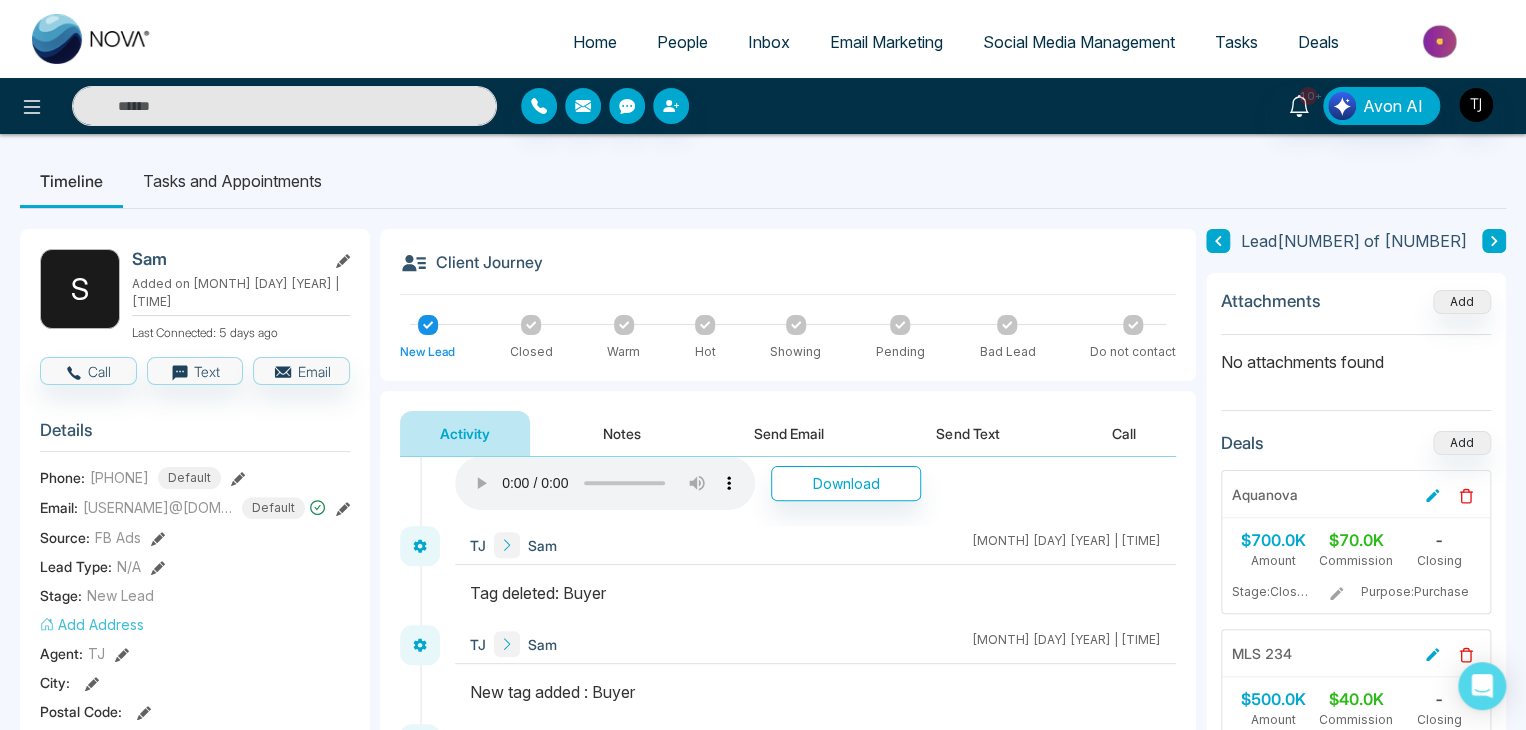 scroll, scrollTop: 0, scrollLeft: 0, axis: both 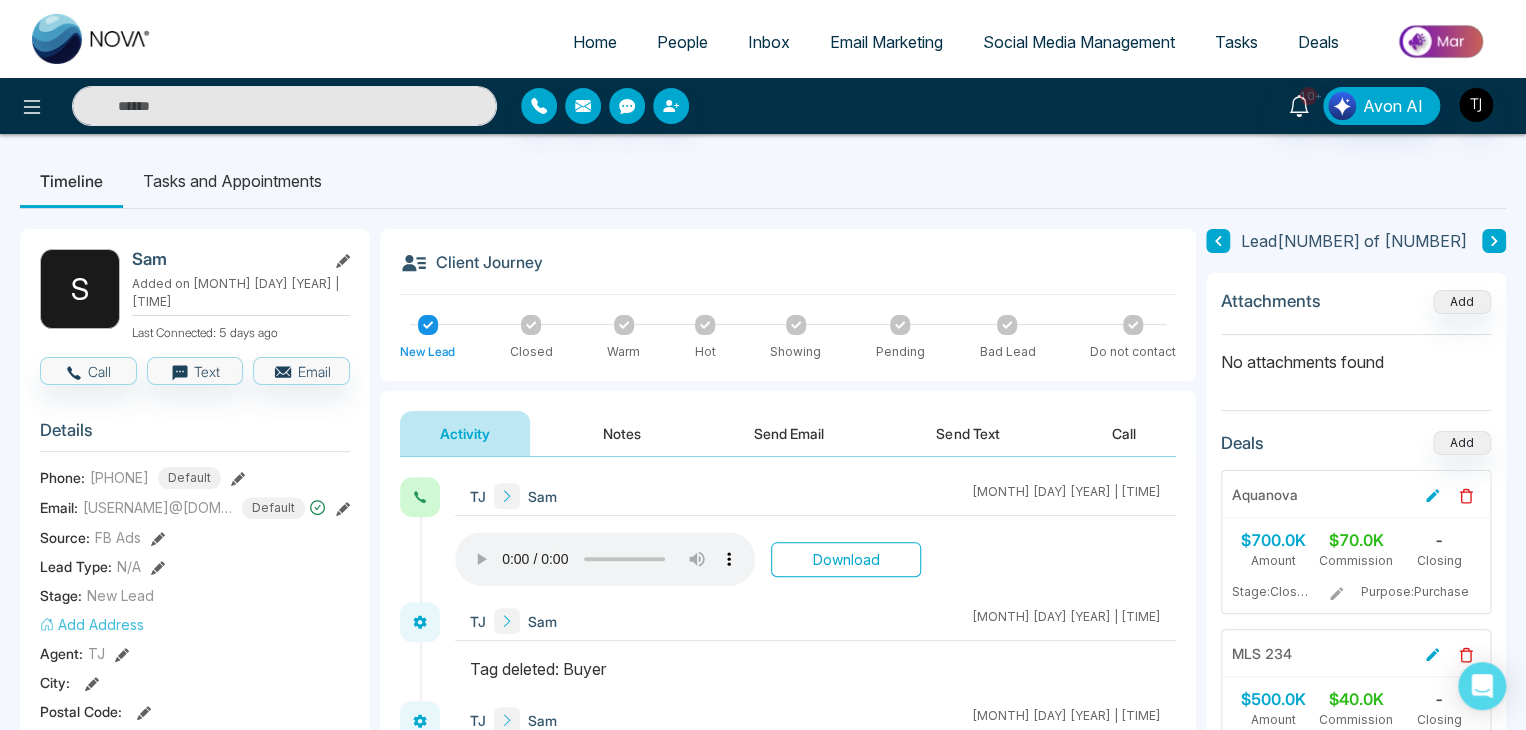 click on "Download" at bounding box center [846, 559] 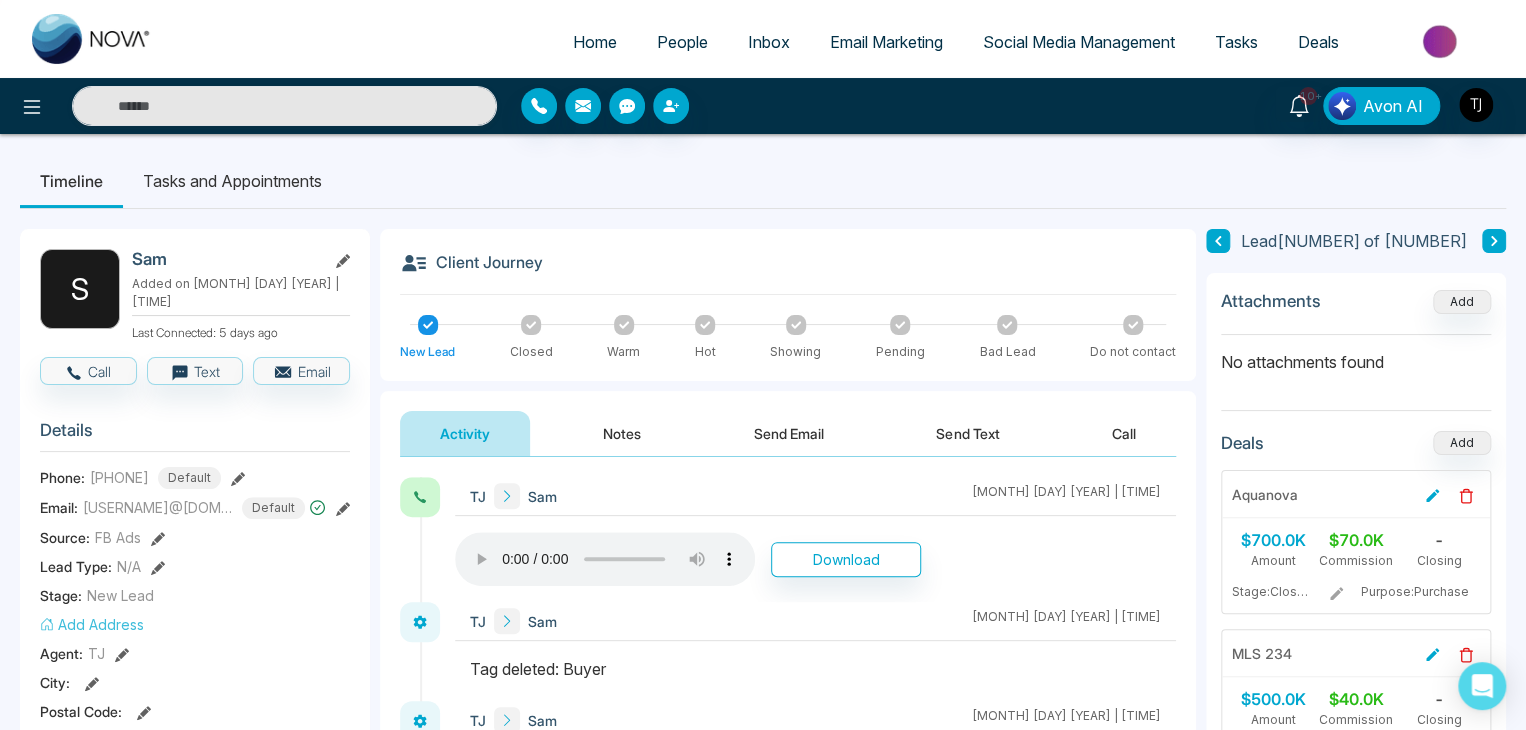 click on "People" at bounding box center [682, 42] 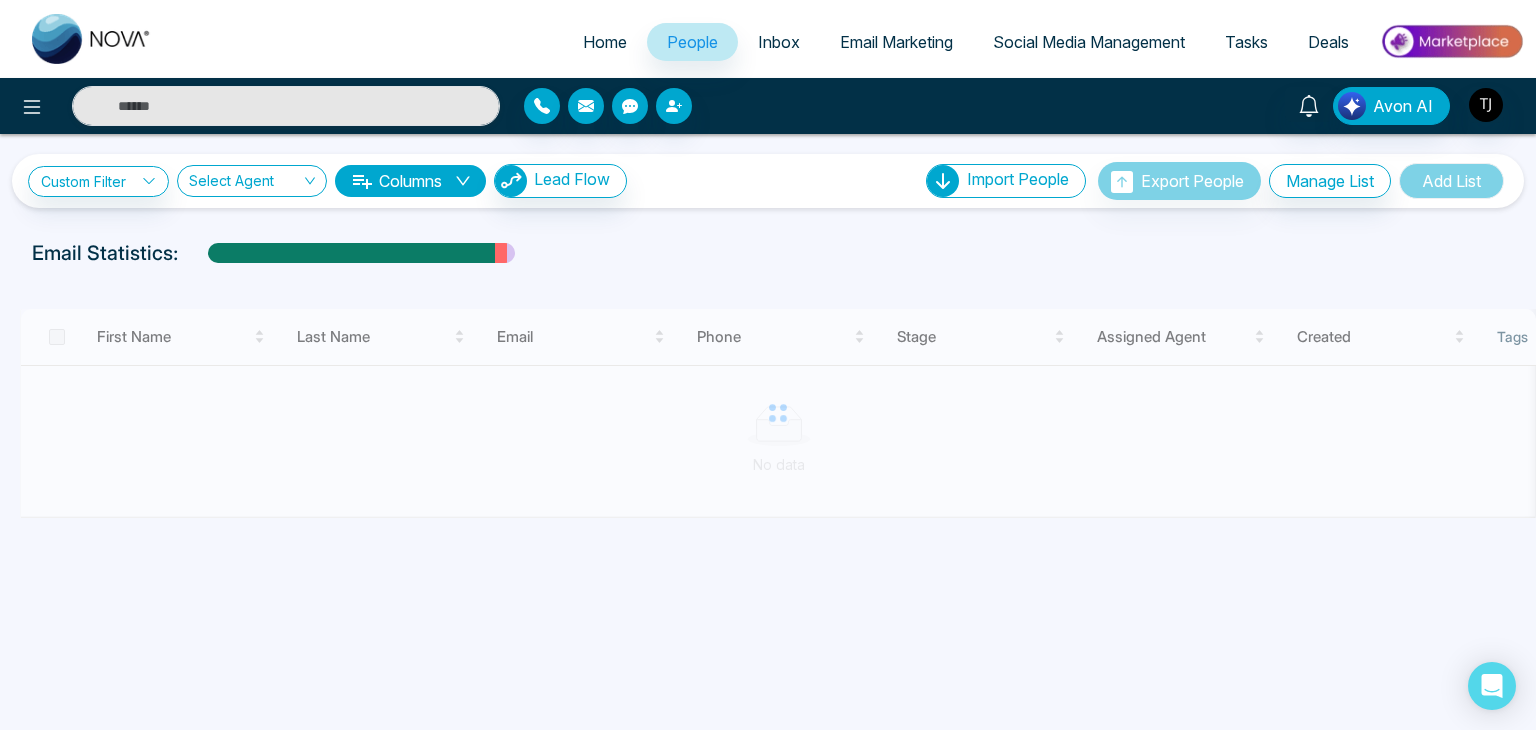 click on "Home" at bounding box center [605, 42] 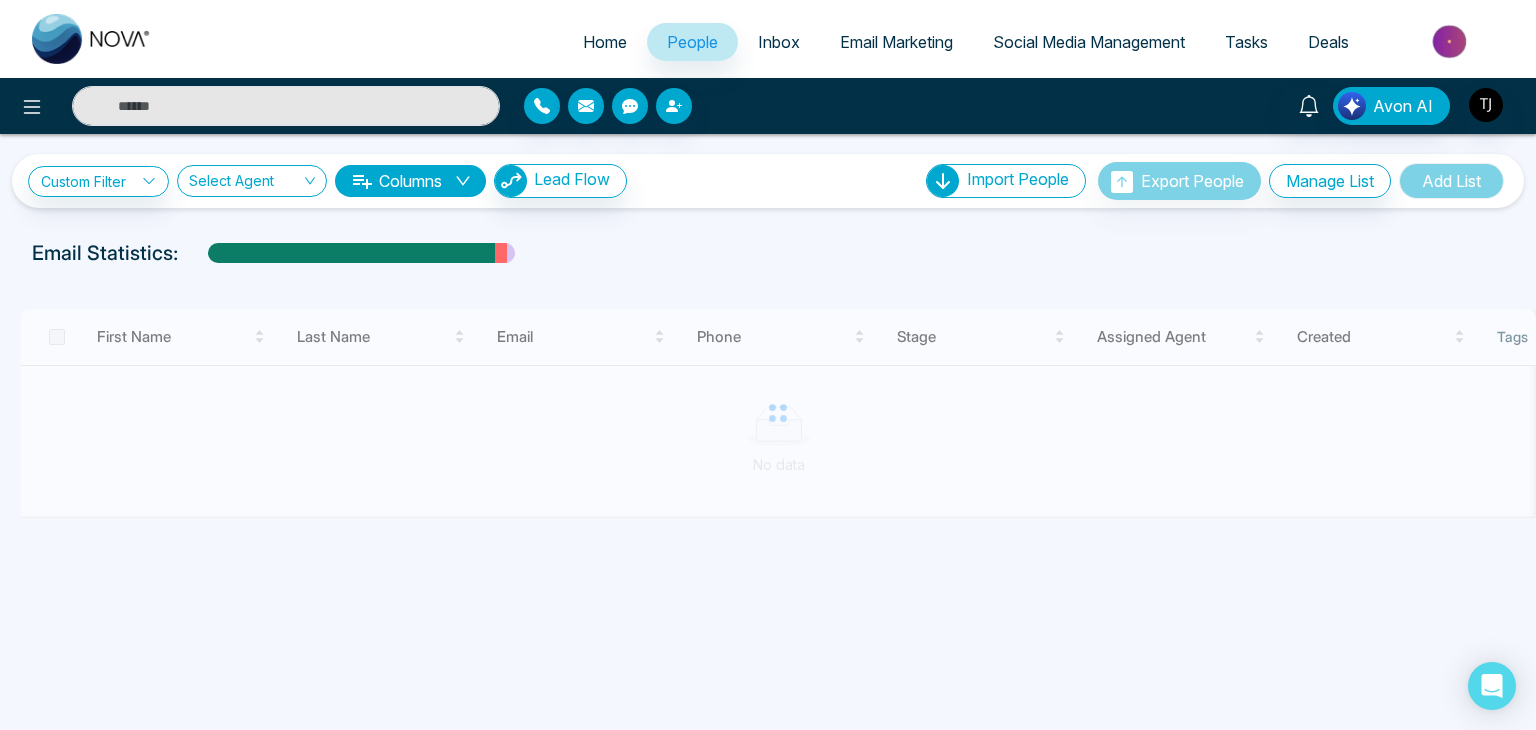 select on "*" 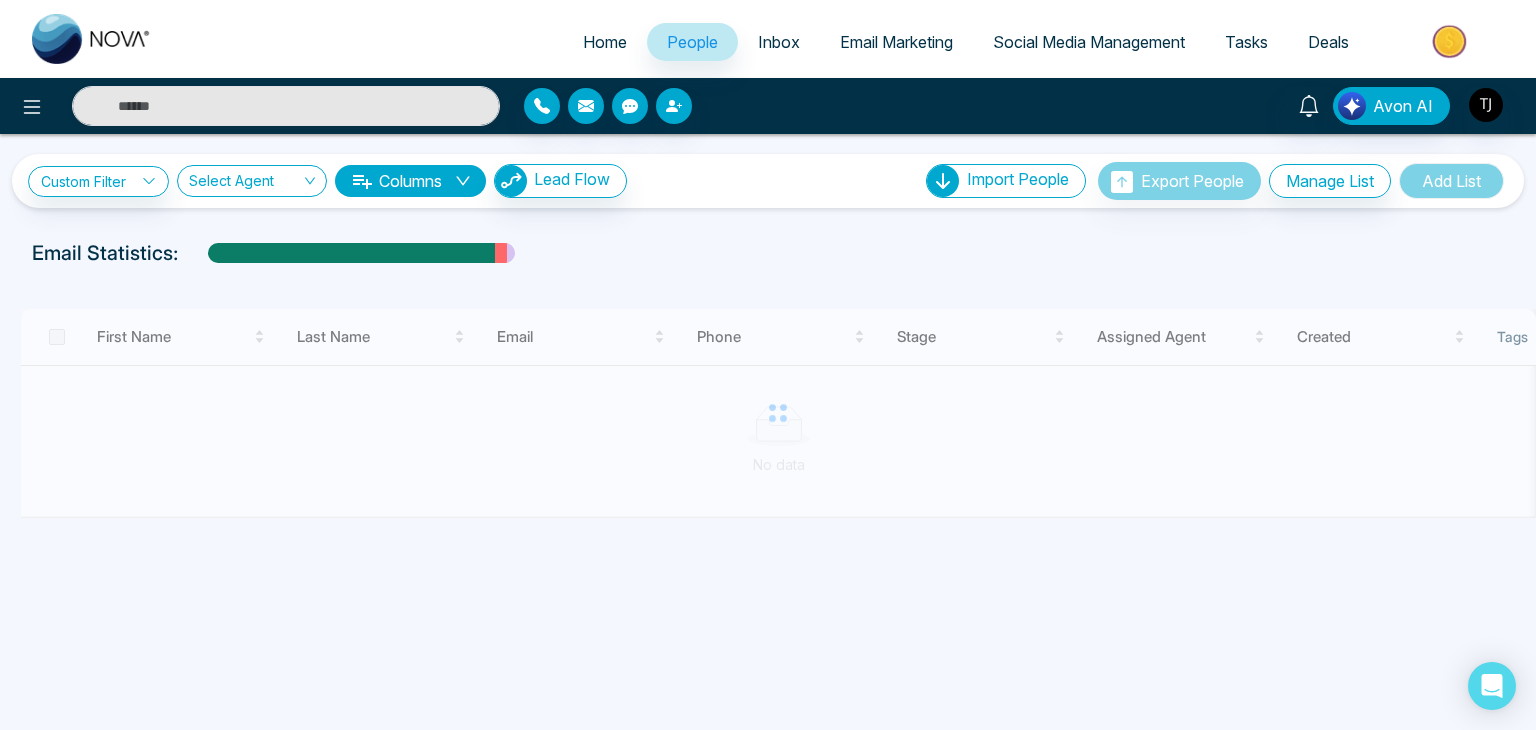 select on "*" 